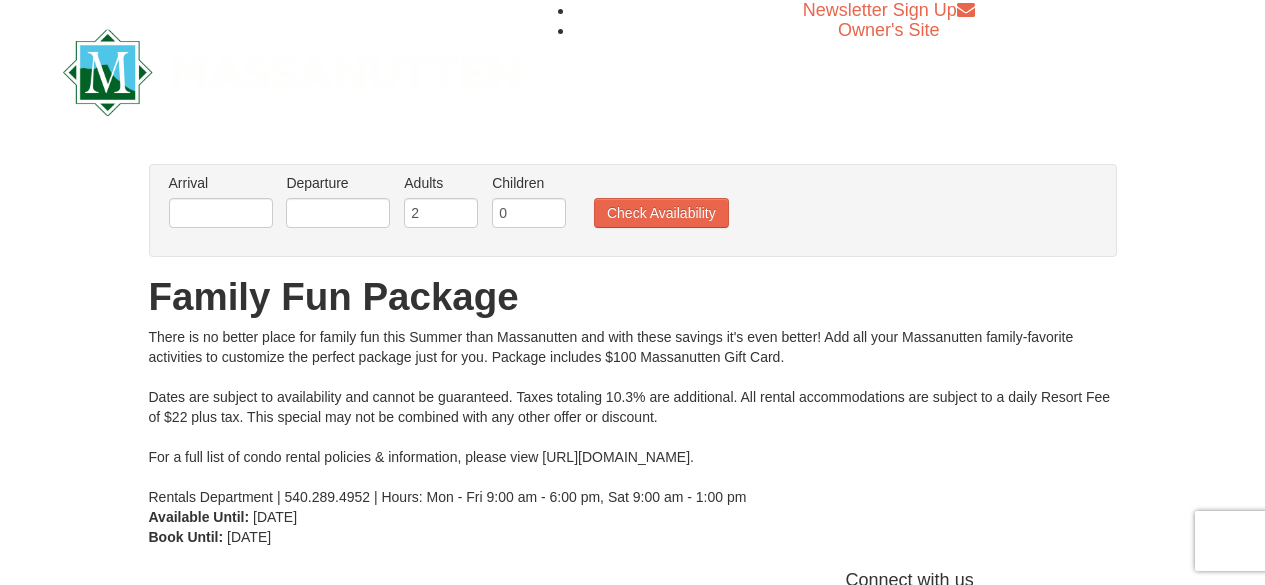 scroll, scrollTop: 0, scrollLeft: 0, axis: both 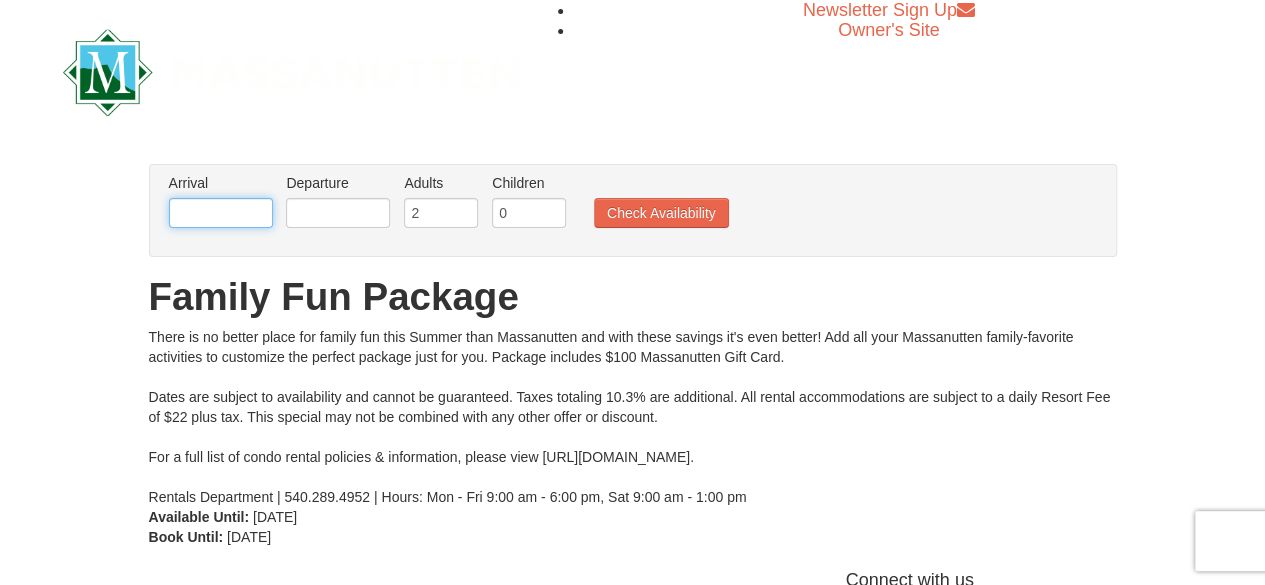 click at bounding box center [221, 213] 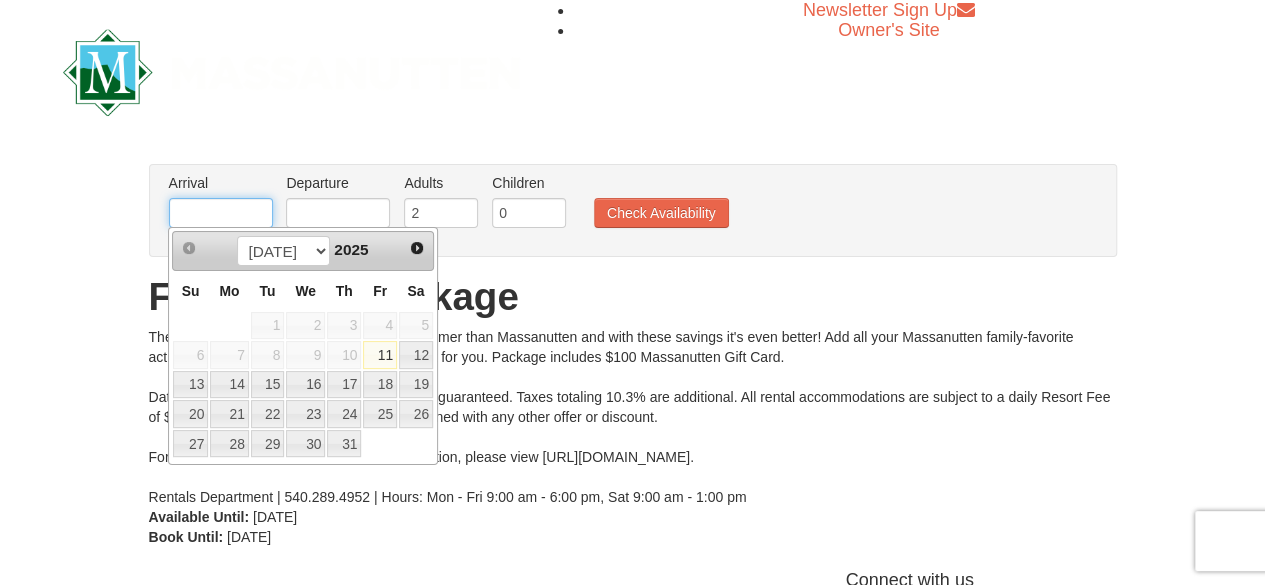 type on "[DATE]" 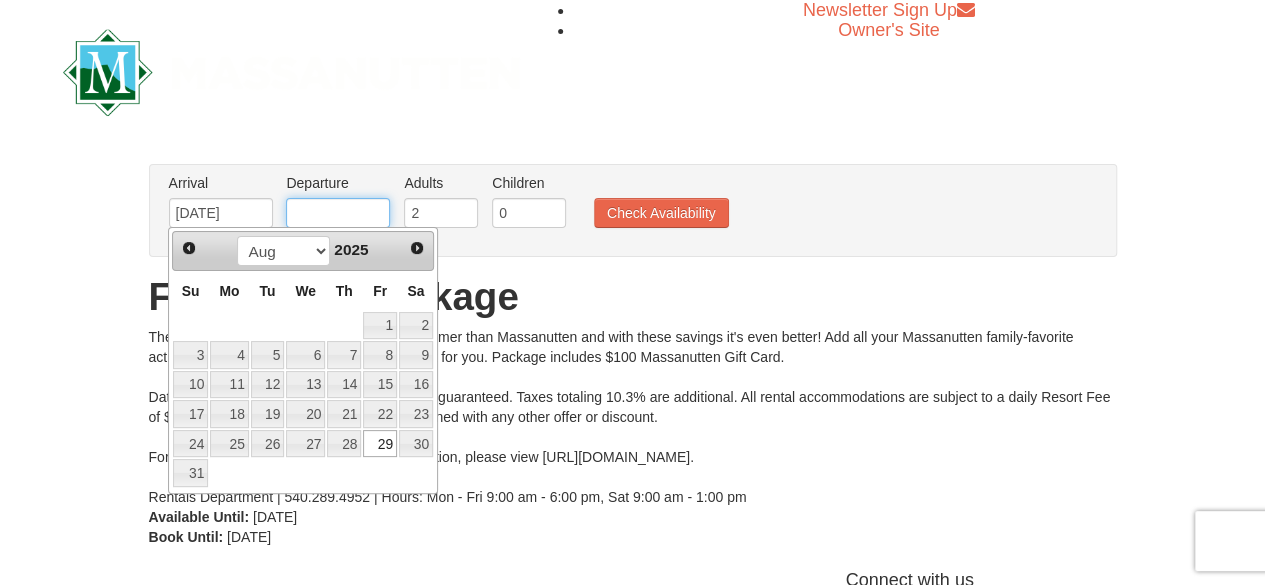 click at bounding box center [338, 213] 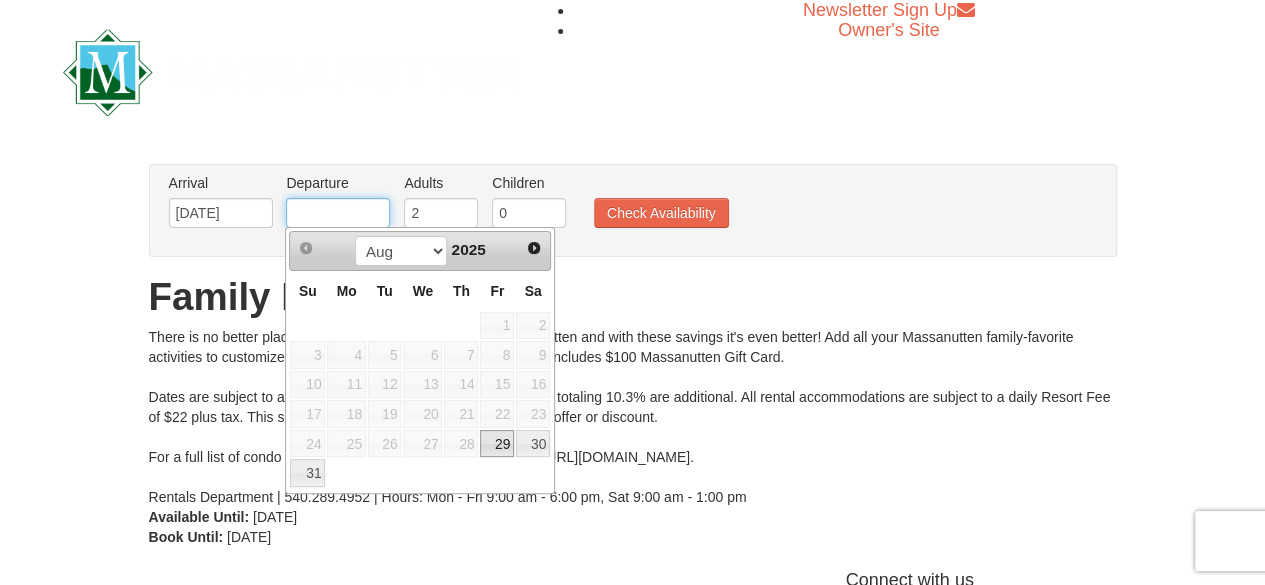 type on "[DATE]" 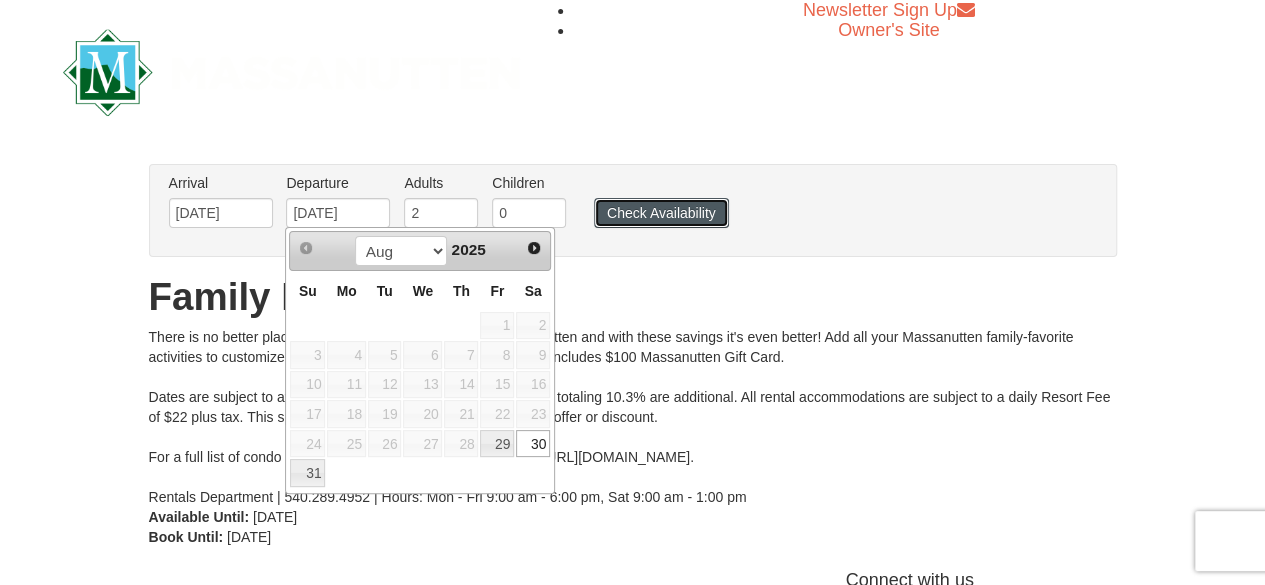 click on "Check Availability" at bounding box center (661, 213) 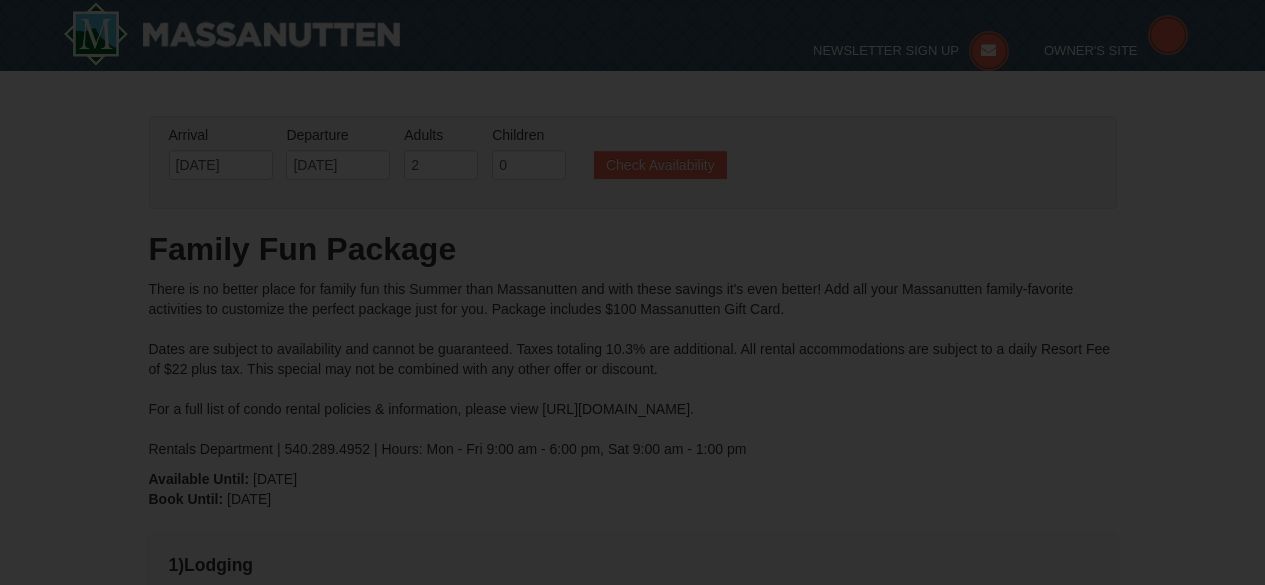 scroll, scrollTop: 143, scrollLeft: 0, axis: vertical 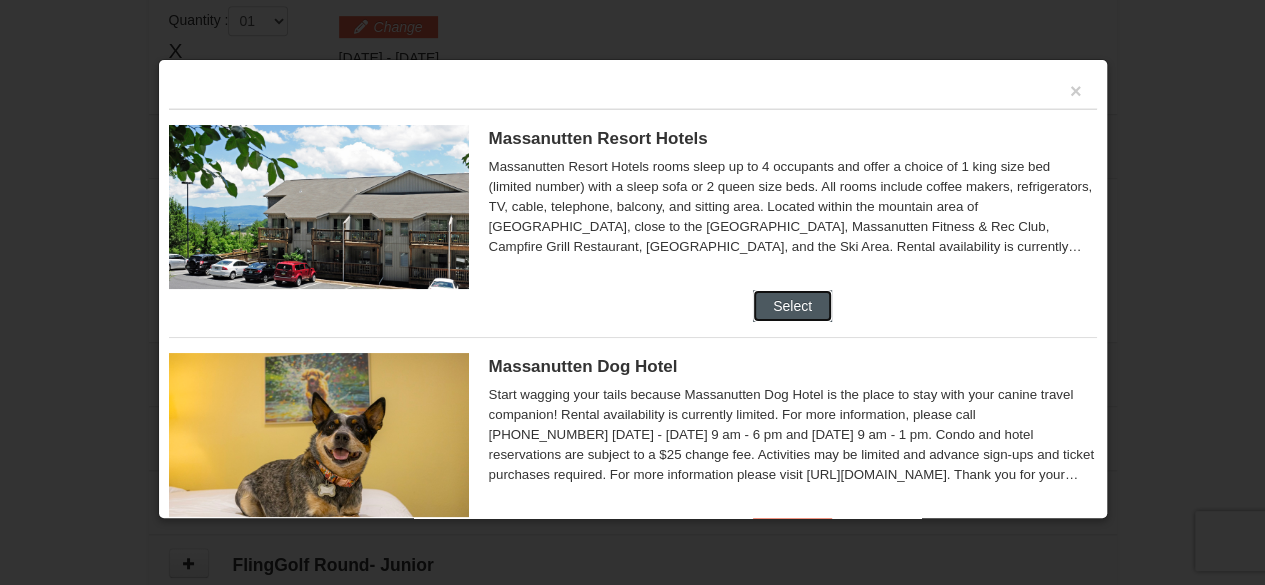 click on "Select" at bounding box center (792, 306) 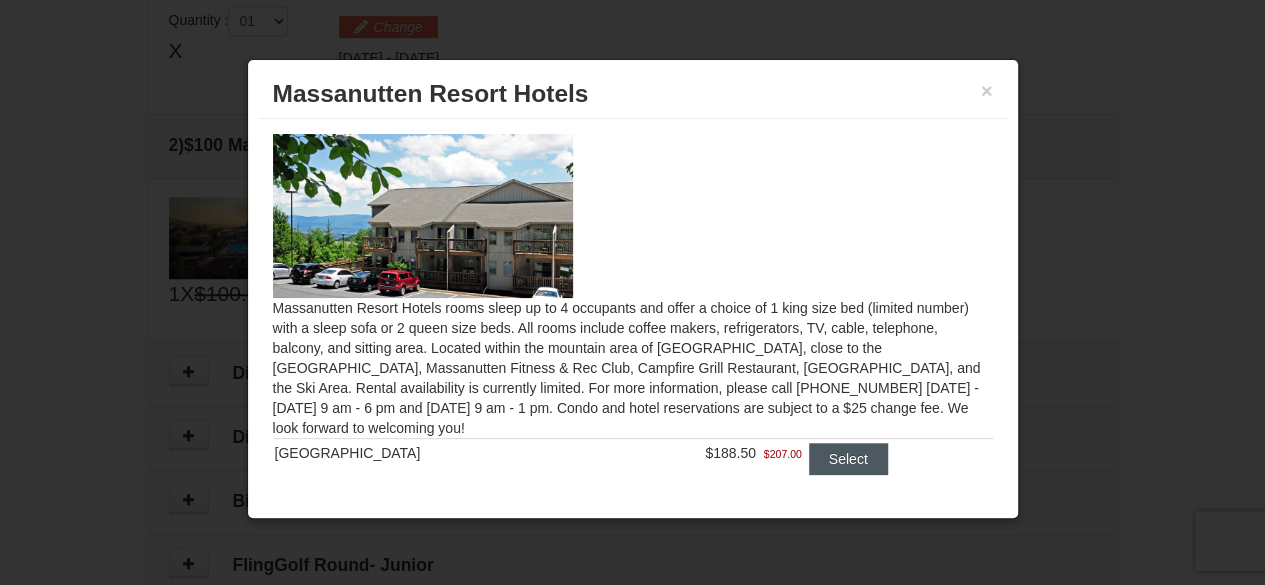scroll, scrollTop: 76, scrollLeft: 0, axis: vertical 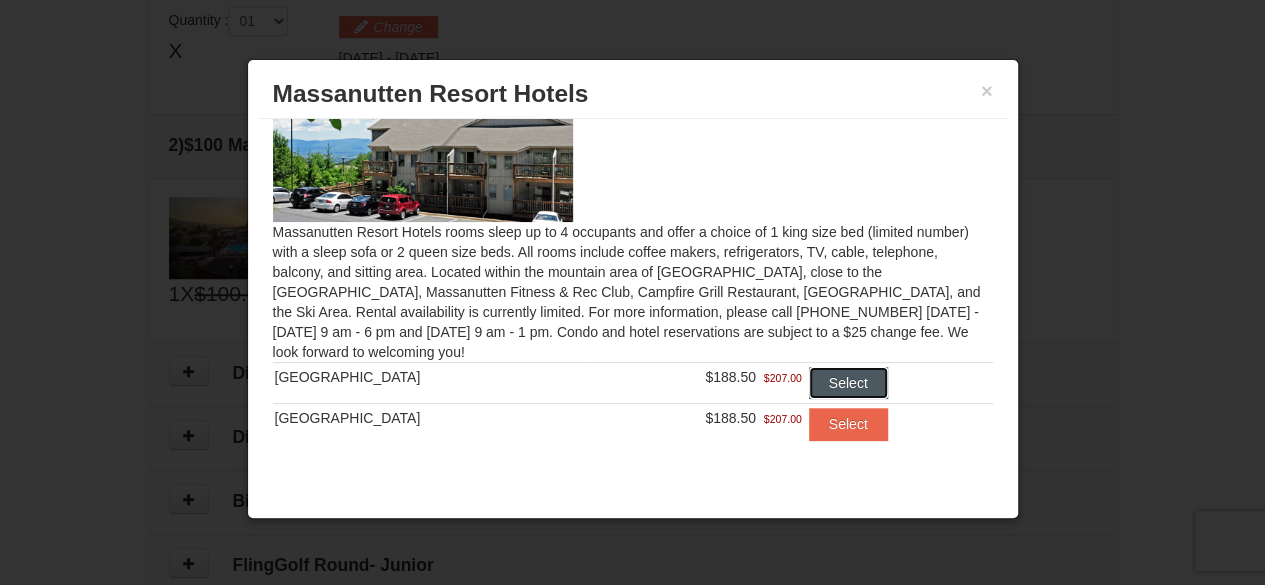 click on "Select" at bounding box center [848, 383] 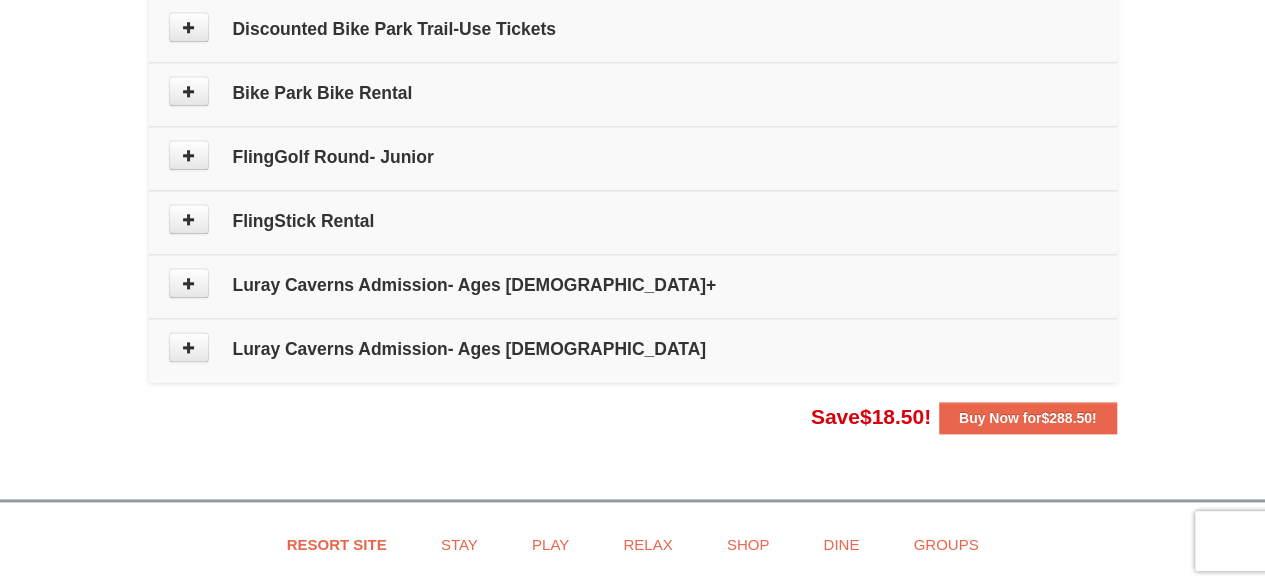 scroll, scrollTop: 1168, scrollLeft: 0, axis: vertical 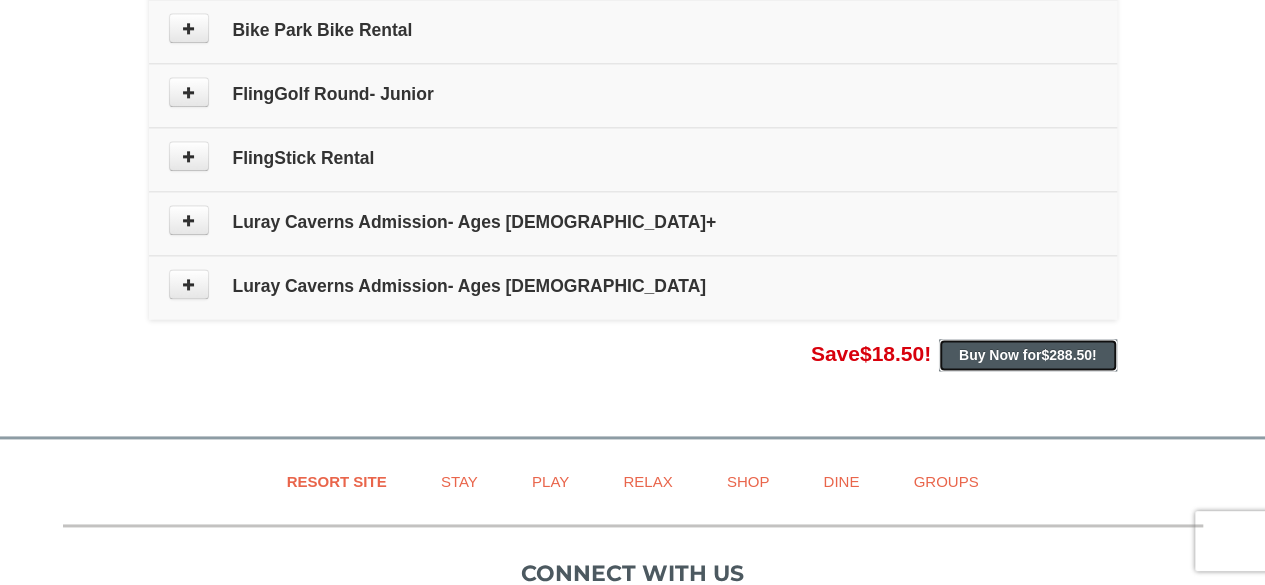 click on "Buy Now for
$288.50 !" at bounding box center (1028, 355) 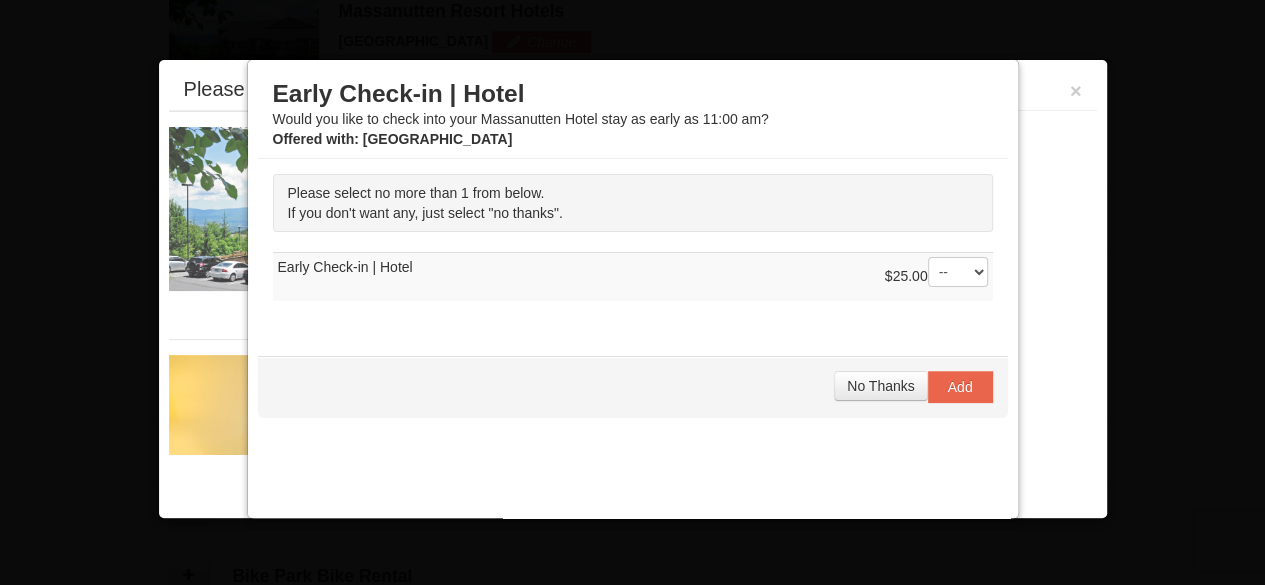 scroll, scrollTop: 614, scrollLeft: 0, axis: vertical 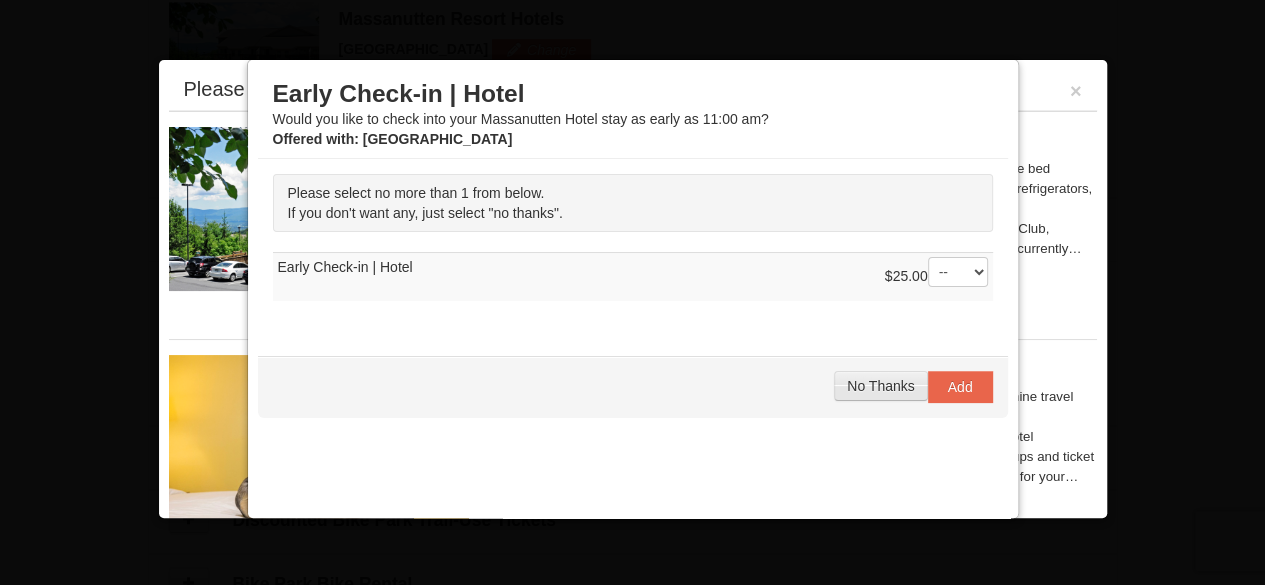 click on "No Thanks" at bounding box center [880, 386] 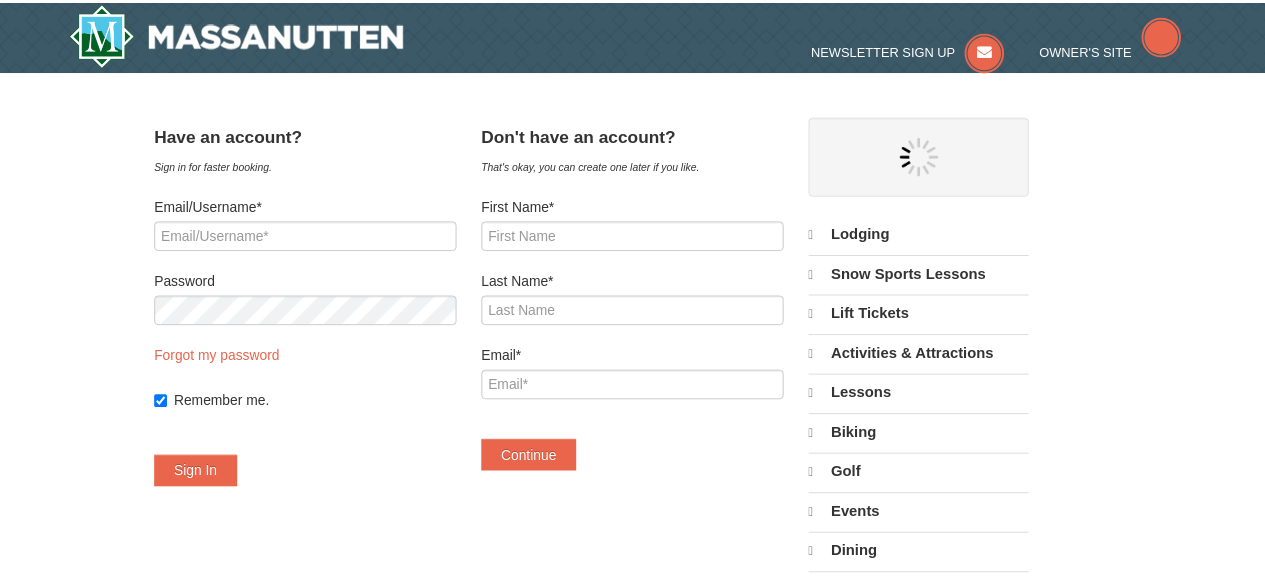 scroll, scrollTop: 0, scrollLeft: 0, axis: both 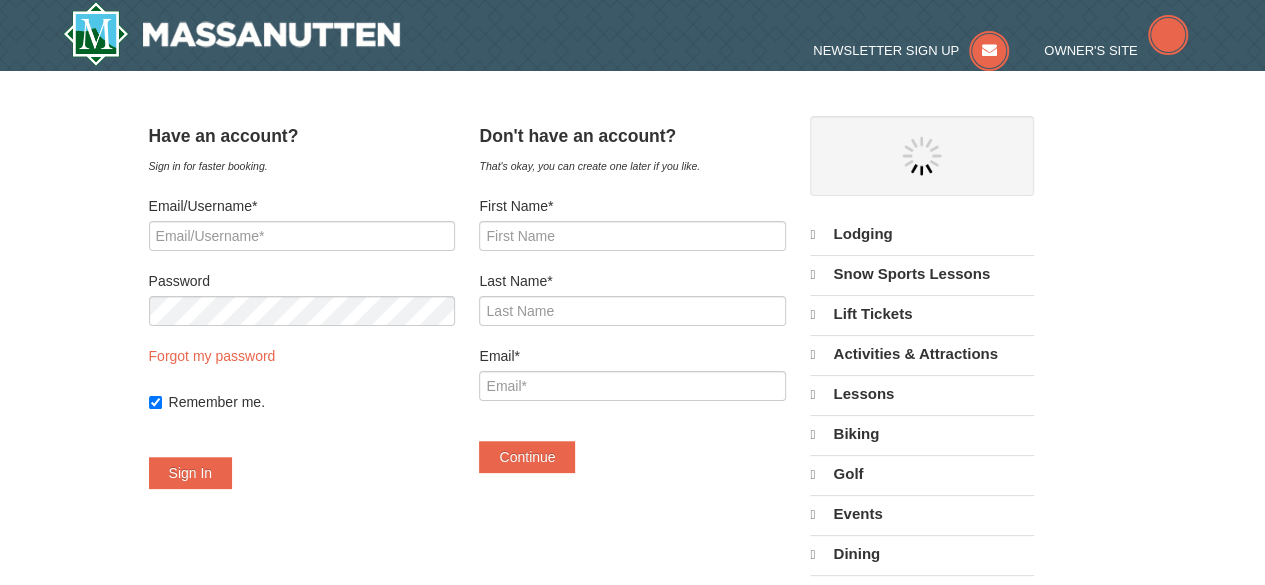 select on "7" 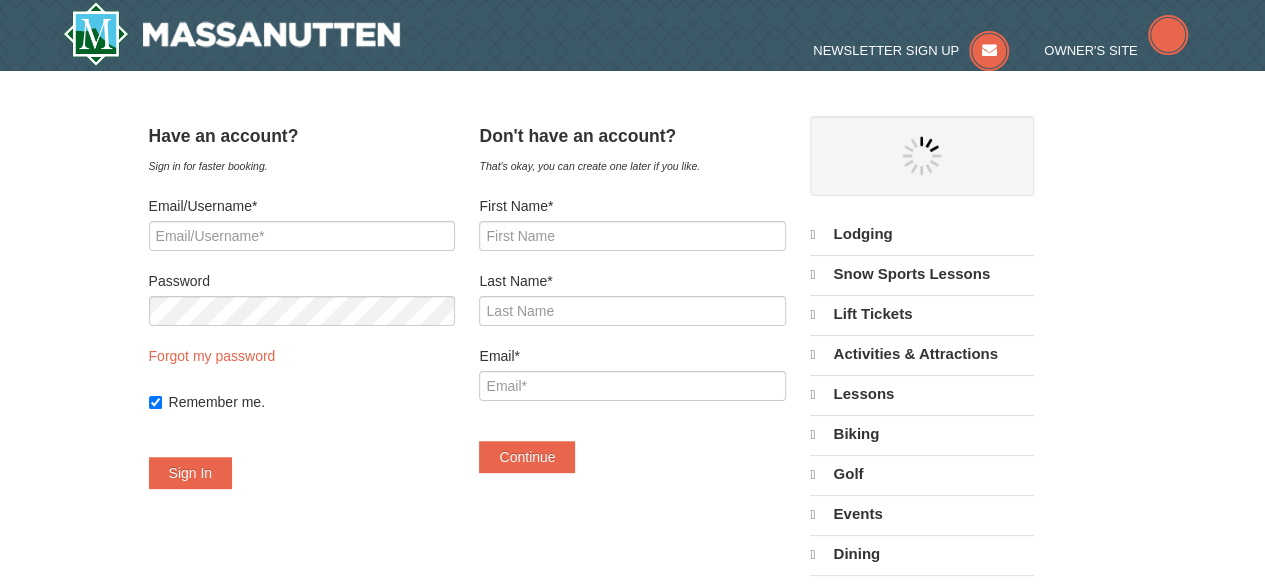 select on "7" 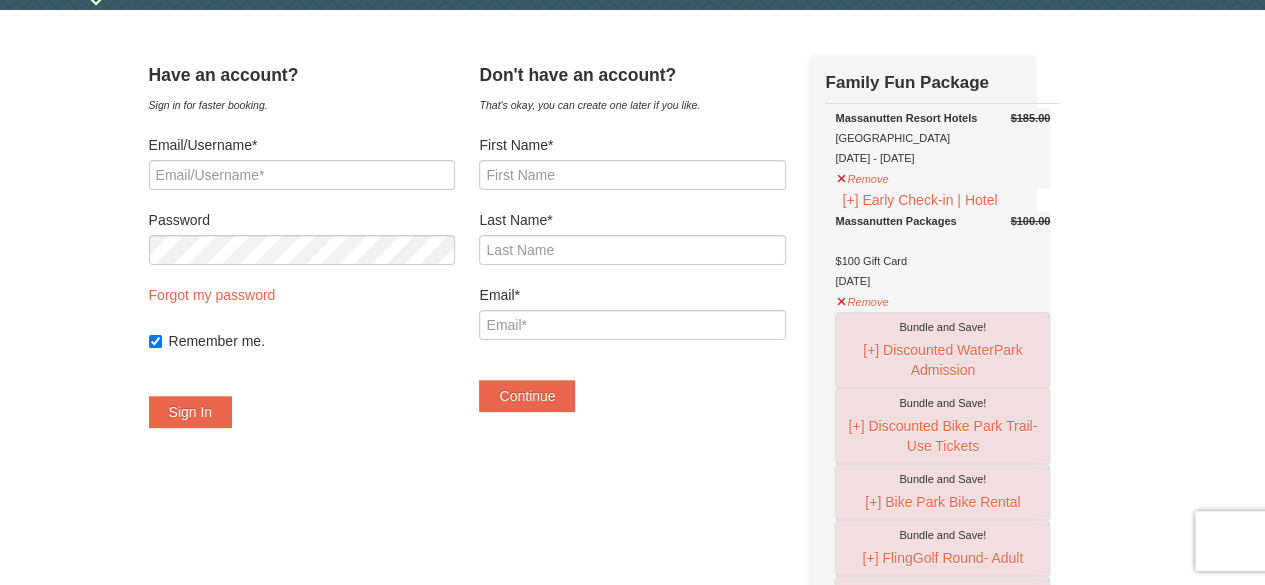 scroll, scrollTop: 53, scrollLeft: 0, axis: vertical 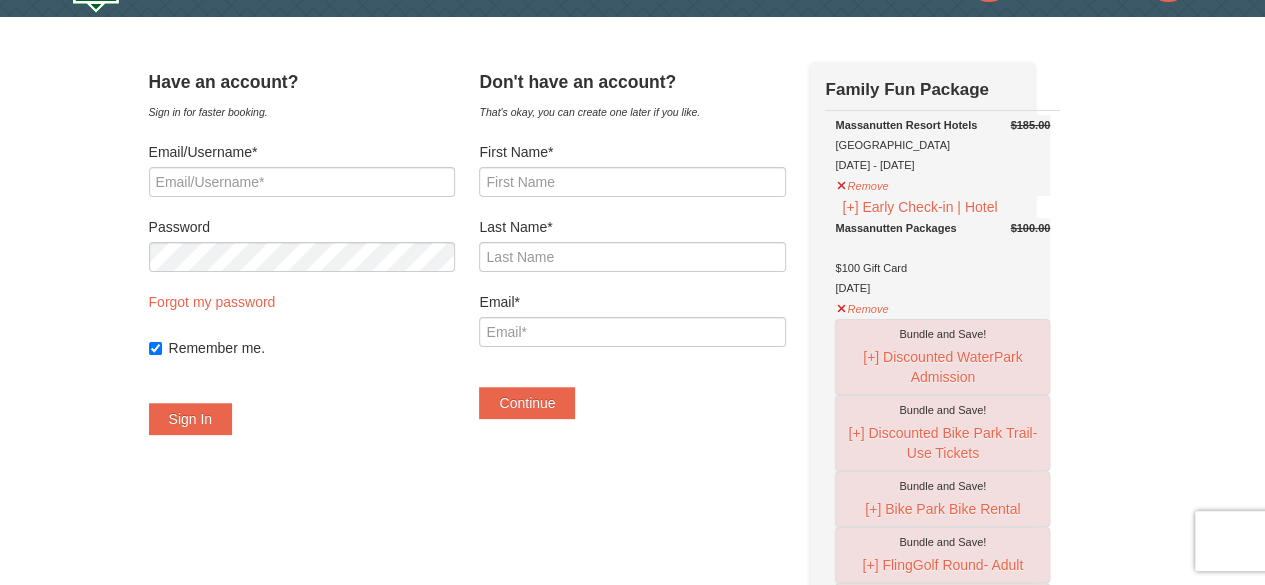 click on "$185.00
Massanutten Resort Hotels
Hotel King Room
08/29/2025 - 08/30/2025
Remove
[+] Early Check-in | Hotel
$100.00" at bounding box center (942, 644) 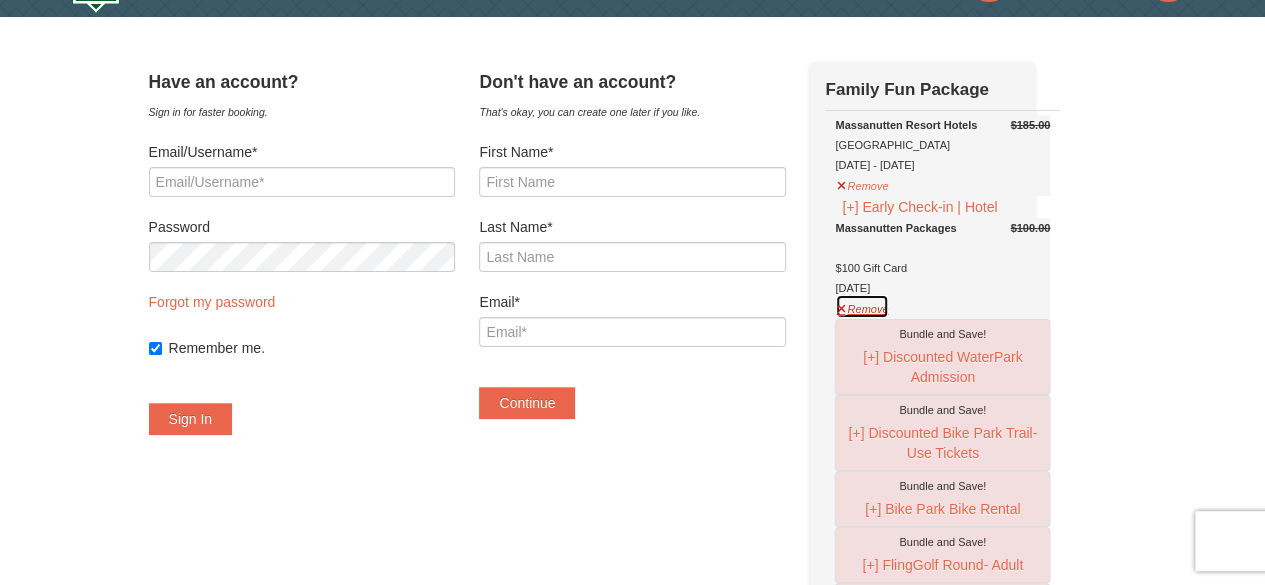 click on "Remove" at bounding box center (862, 306) 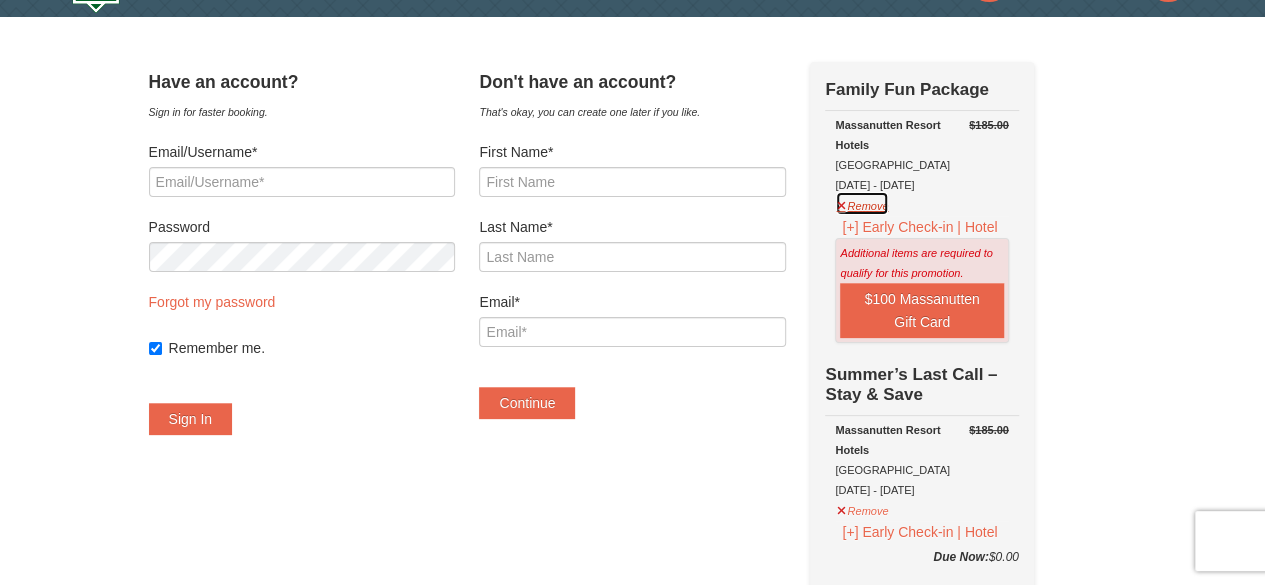 click on "Remove" at bounding box center [862, 203] 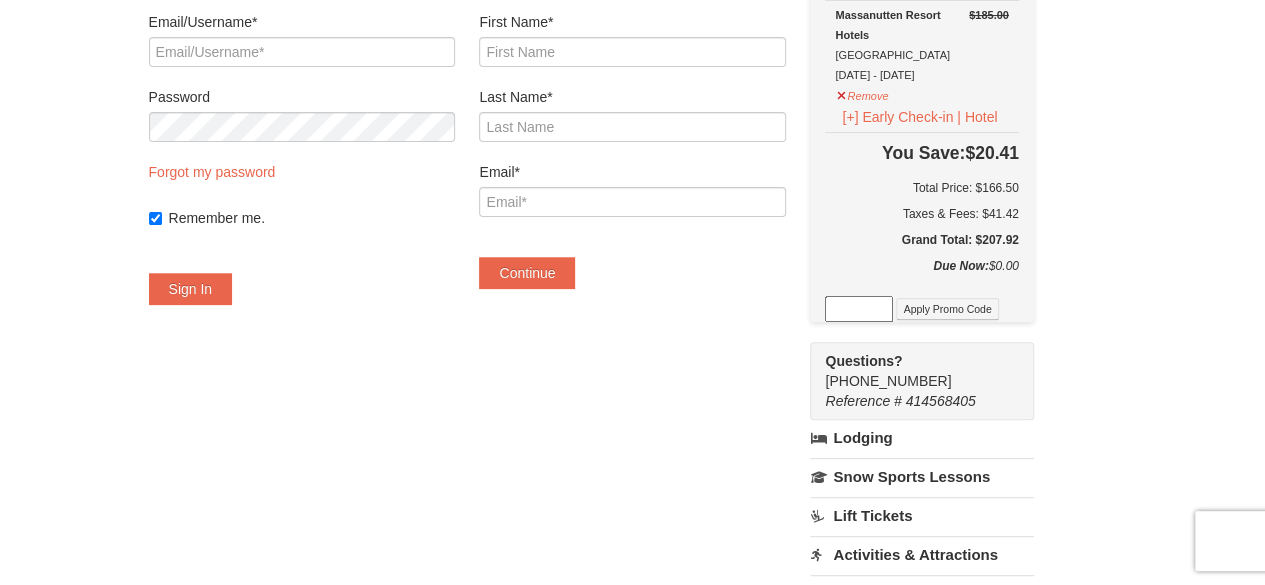 scroll, scrollTop: 108, scrollLeft: 0, axis: vertical 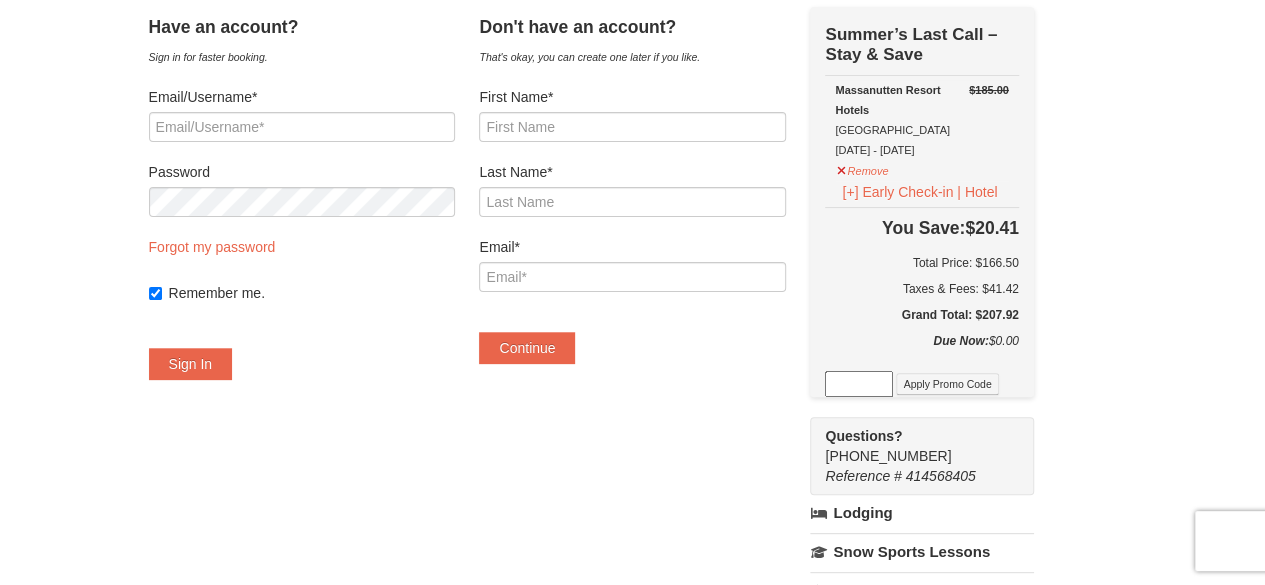 click at bounding box center [859, 384] 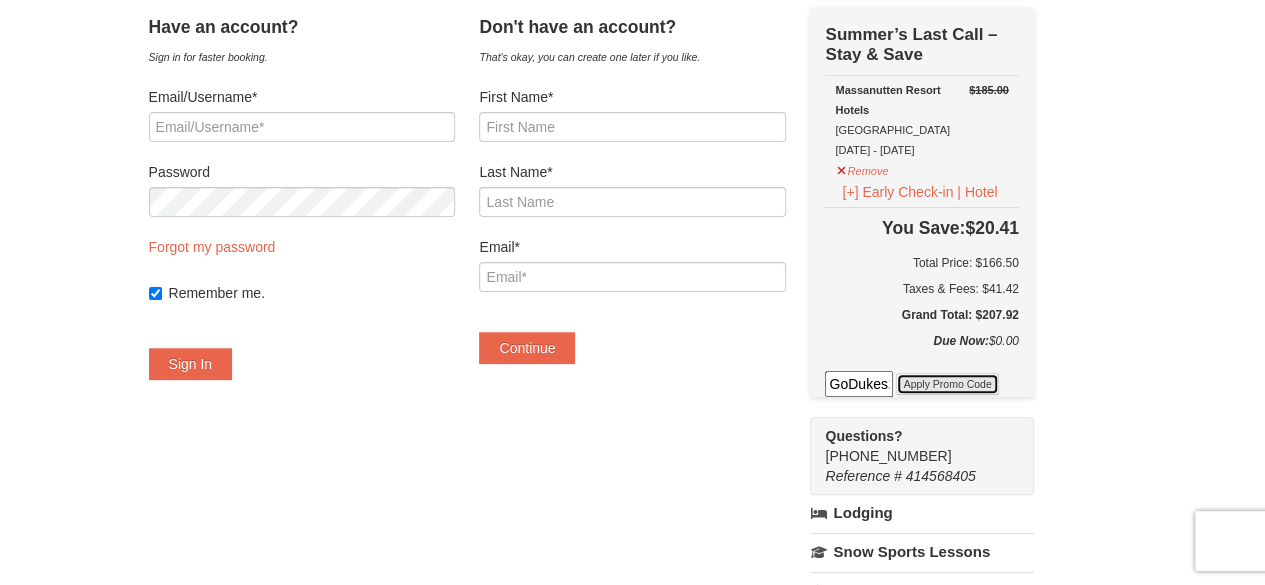click on "Apply Promo Code" at bounding box center [947, 384] 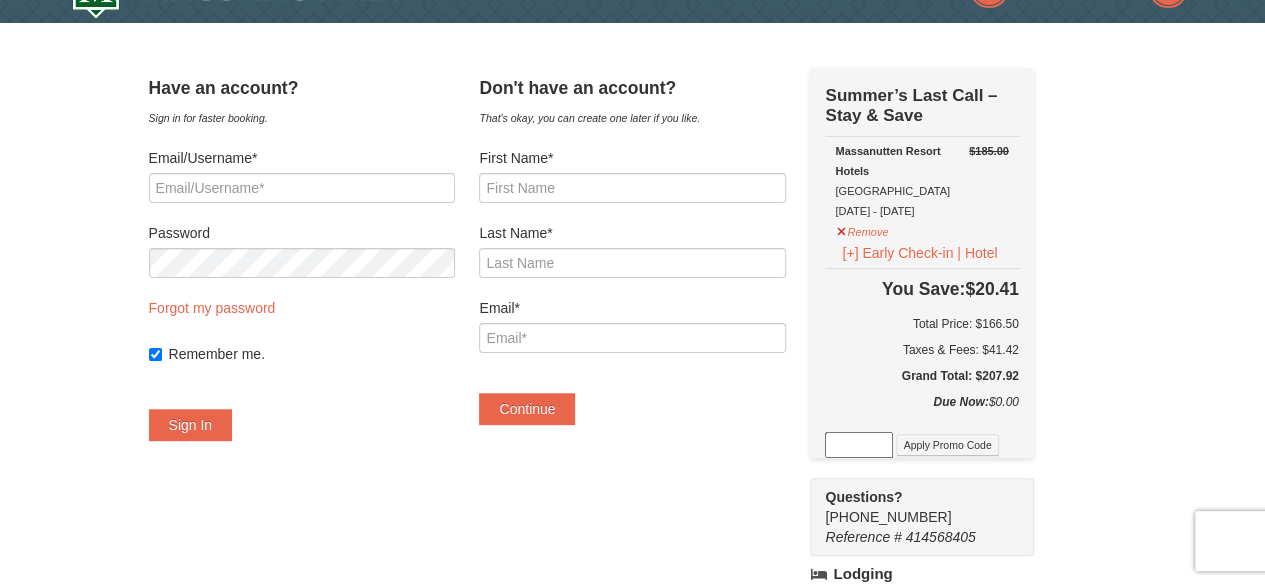 scroll, scrollTop: 46, scrollLeft: 0, axis: vertical 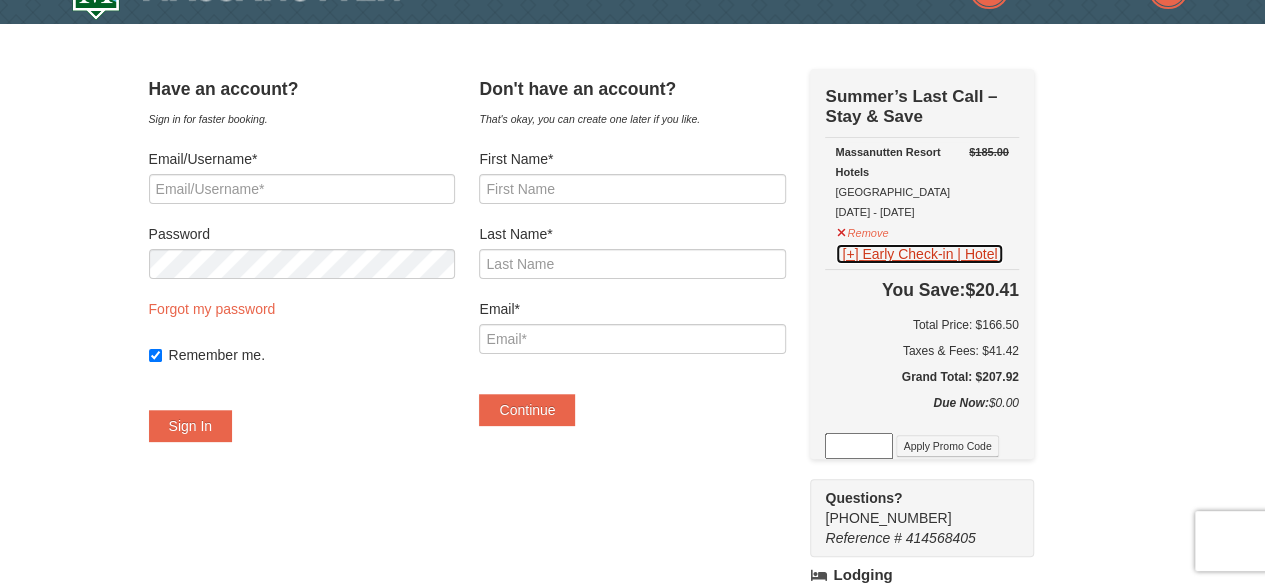 click on "[+] Early Check-in | Hotel" at bounding box center (919, 254) 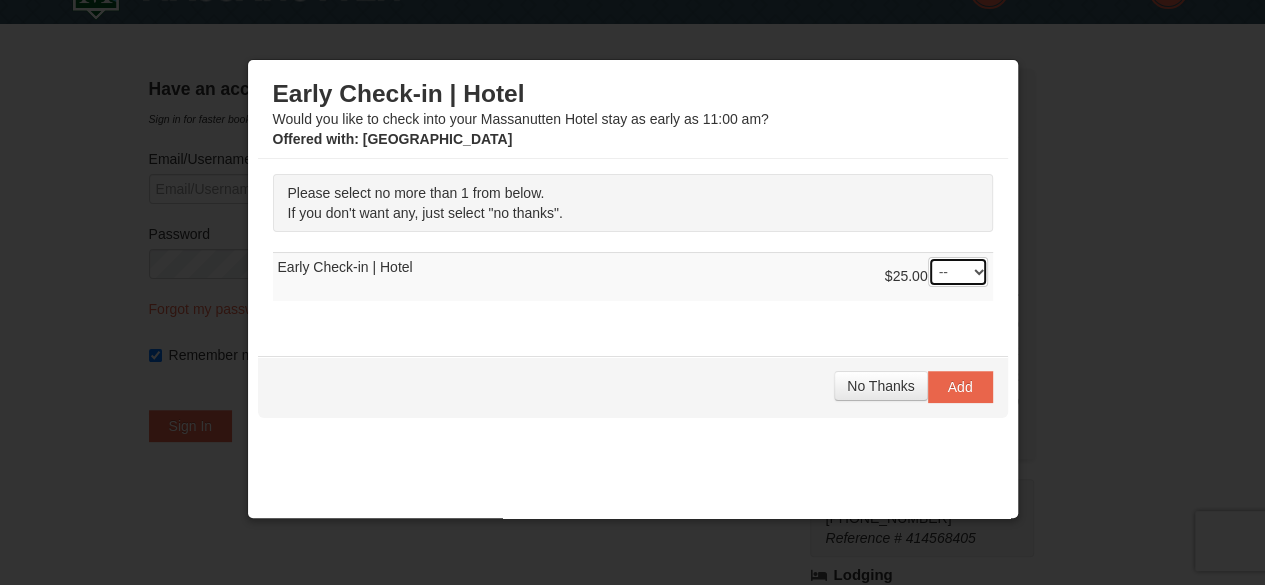 click on "--
01" at bounding box center [958, 272] 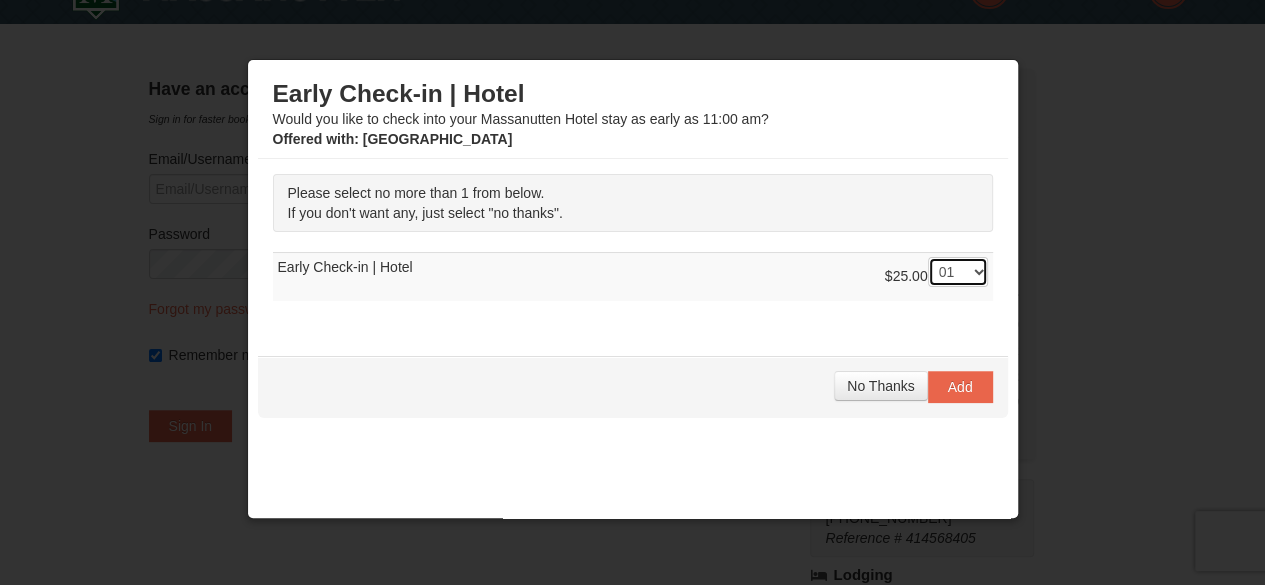 click on "--
01" at bounding box center (958, 272) 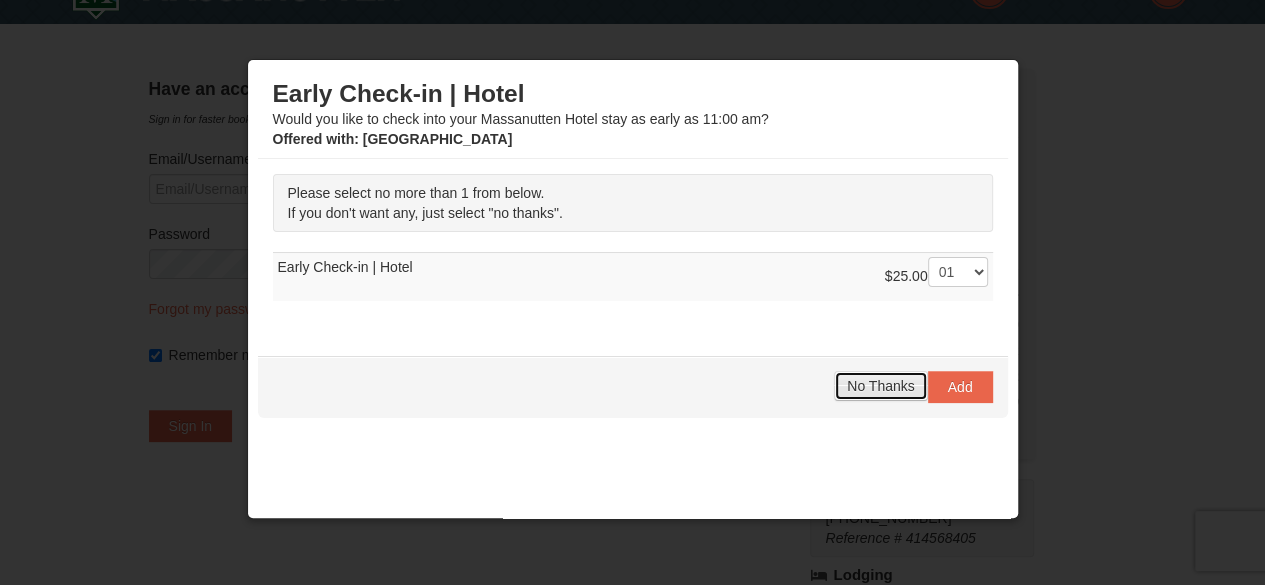click on "No Thanks" at bounding box center [880, 386] 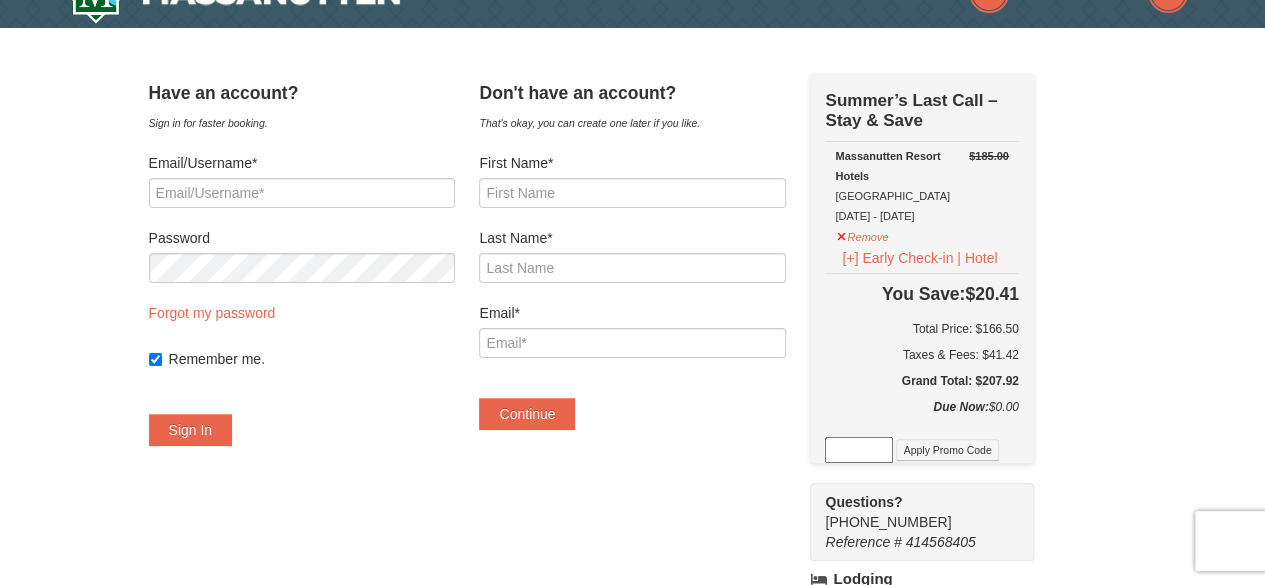 scroll, scrollTop: 0, scrollLeft: 0, axis: both 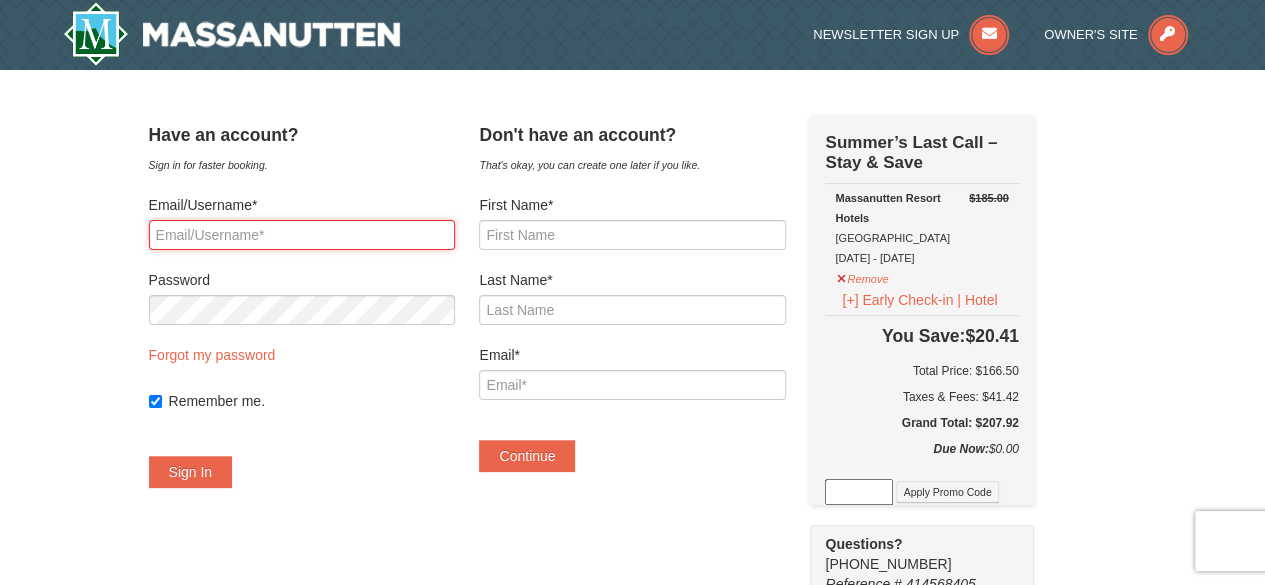 click on "Email/Username*" at bounding box center (302, 235) 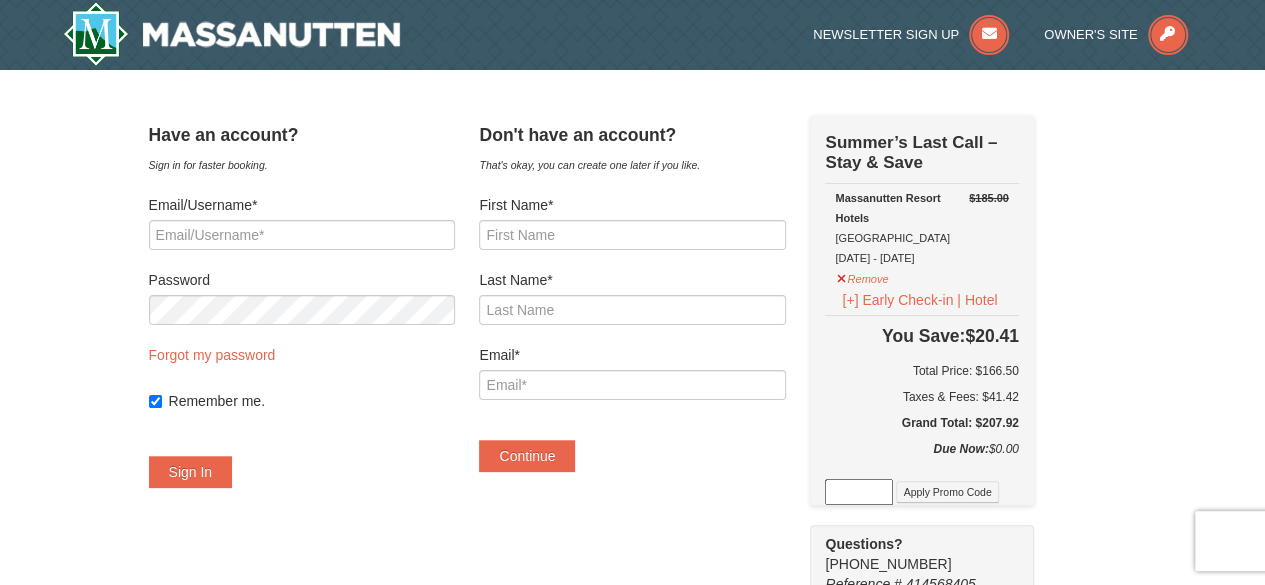 click on "Have an account?
Sign in for faster booking.
Email/Username*
Password
Forgot my password
Remember me.
Sign In
×" at bounding box center [302, 311] 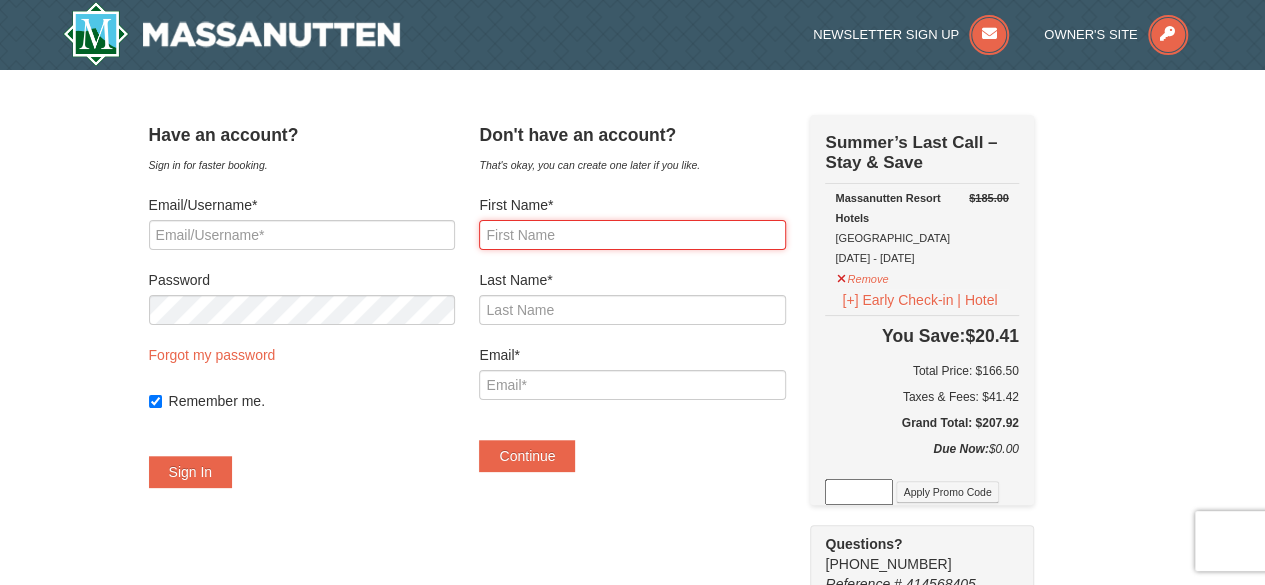click on "First Name*" at bounding box center (632, 235) 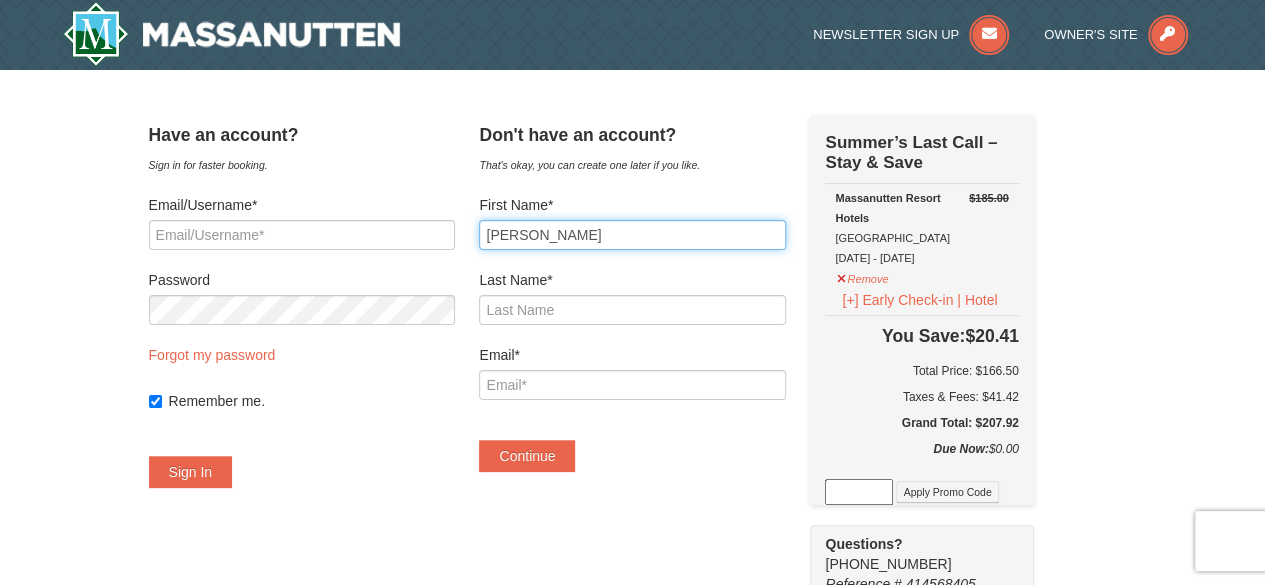type on "Jake" 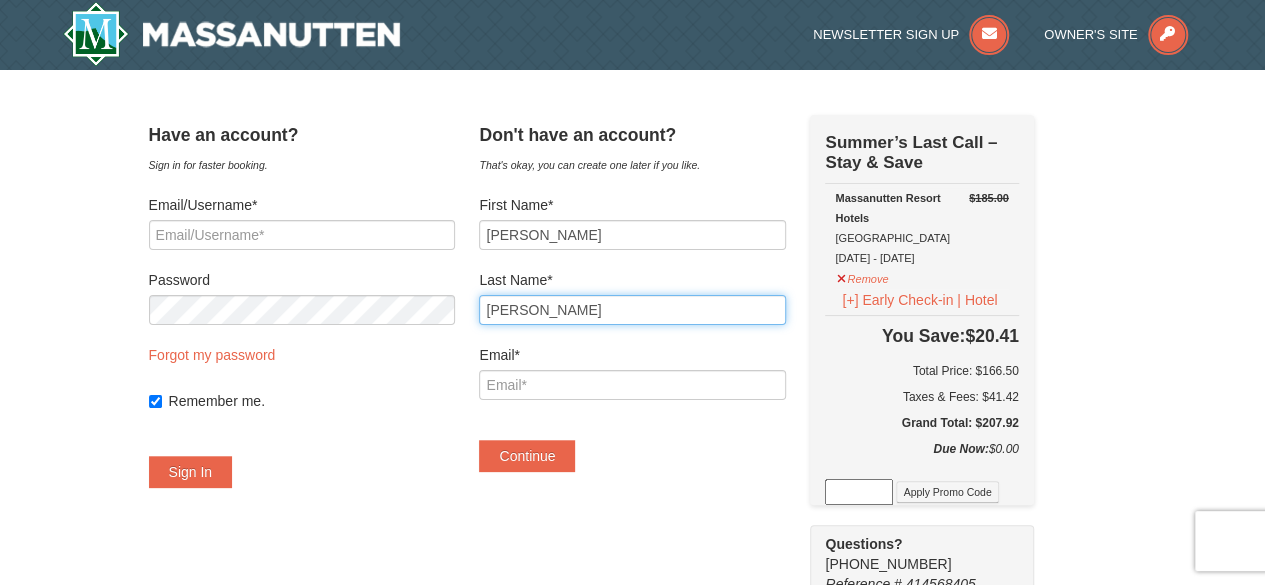 type on "Tringali" 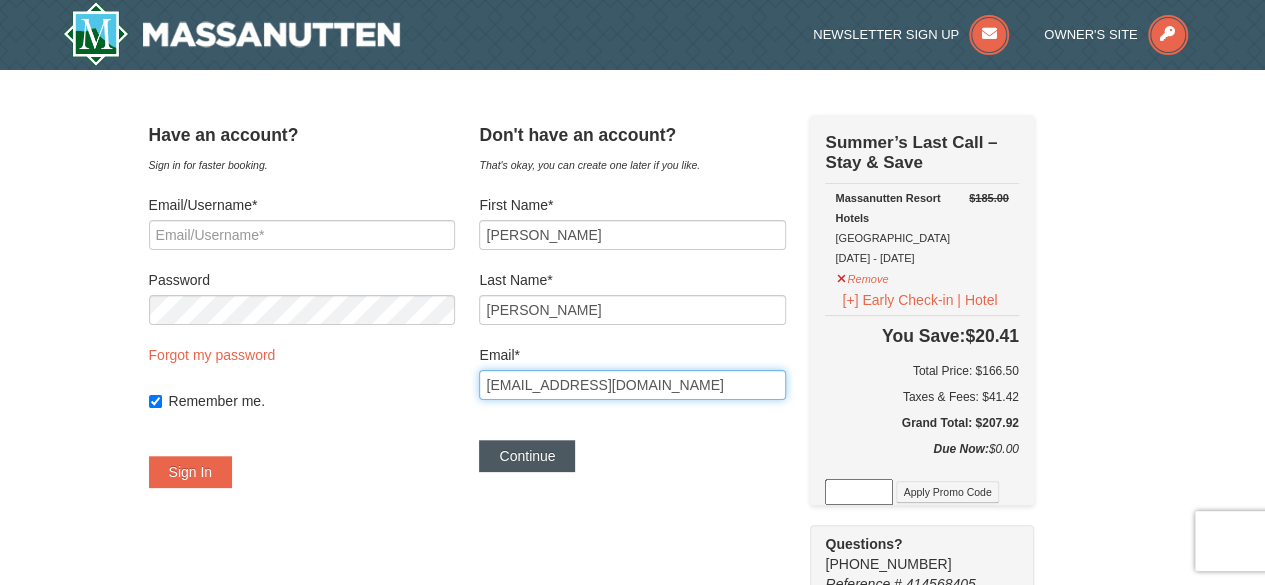 type on "jaketringali@gmail.com" 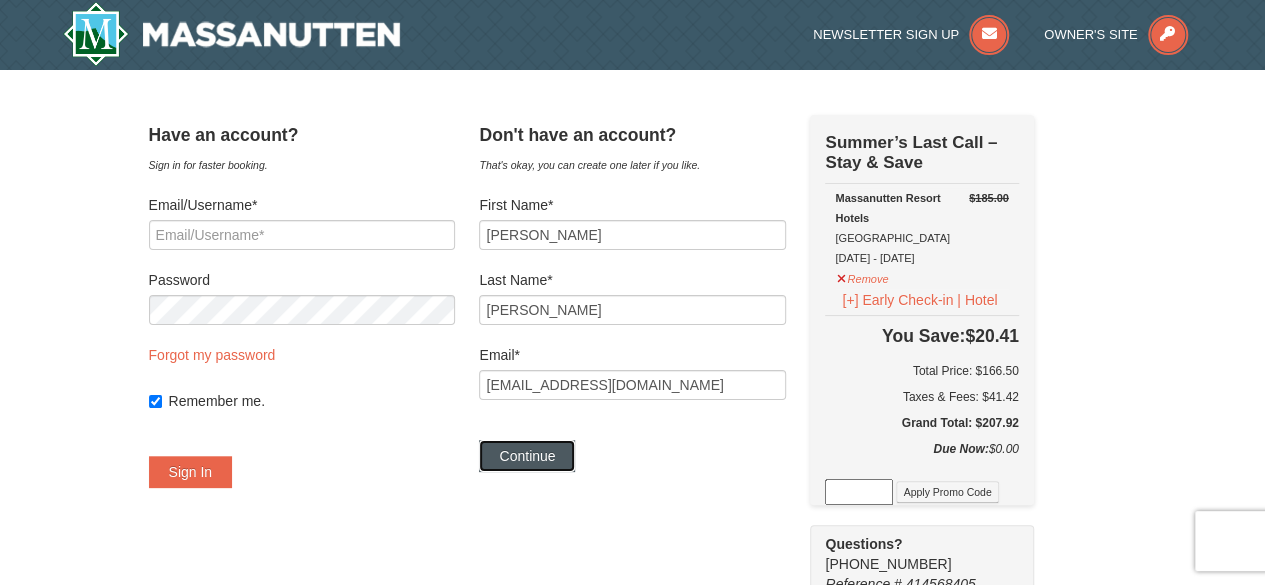 click on "Continue" at bounding box center (527, 456) 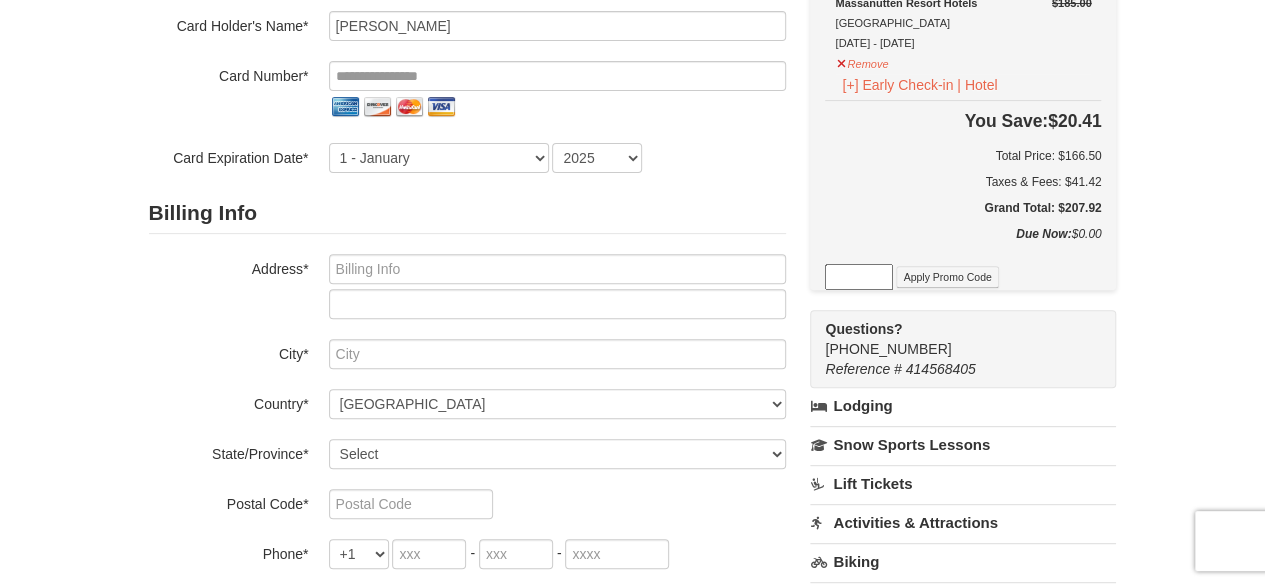 scroll, scrollTop: 100, scrollLeft: 0, axis: vertical 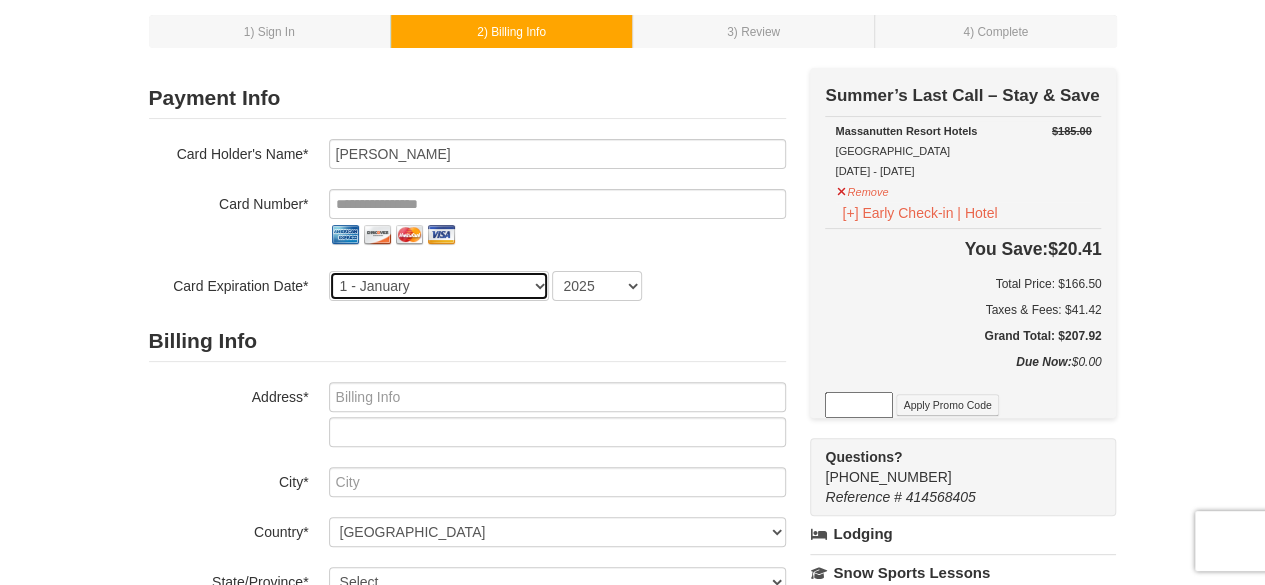 click on "1 - January 2 - February 3 - March 4 - April 5 - May 6 - June 7 - July 8 - August 9 - September 10 - October 11 - November 12 - December" at bounding box center [439, 286] 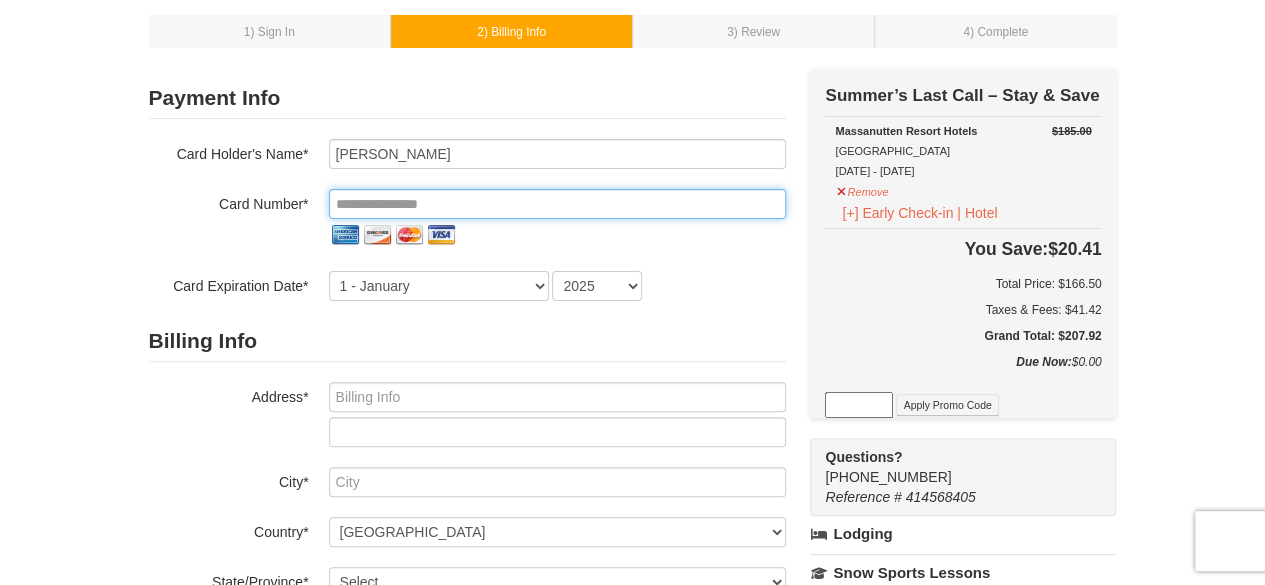 click at bounding box center (557, 204) 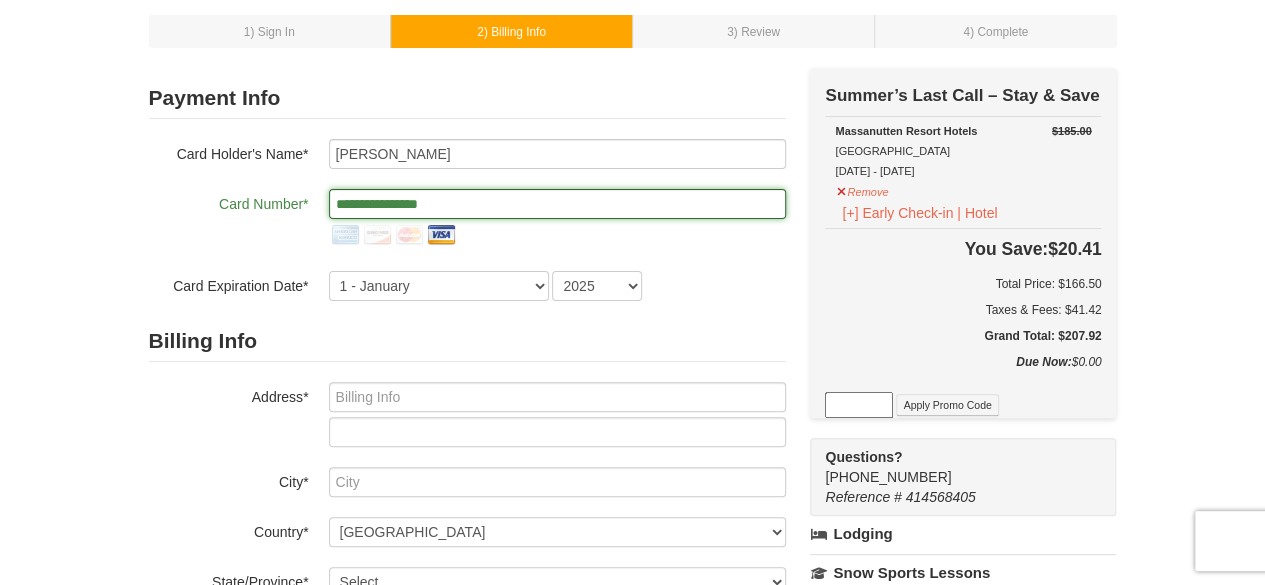 type on "**********" 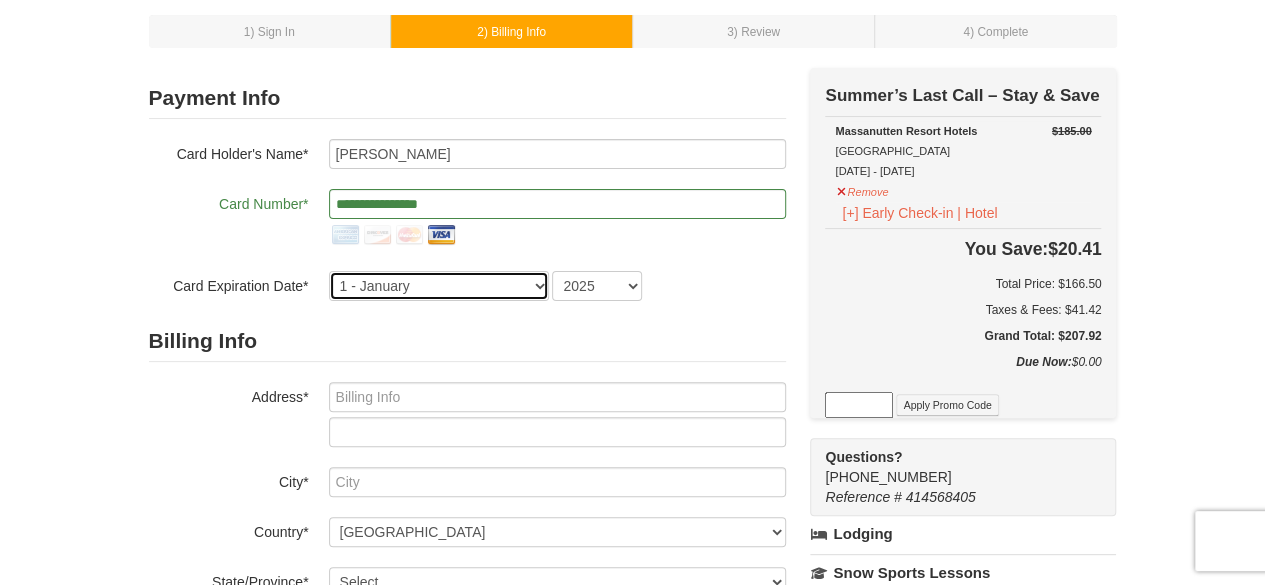 click on "1 - January 2 - February 3 - March 4 - April 5 - May 6 - June 7 - July 8 - August 9 - September 10 - October 11 - November 12 - December" at bounding box center [439, 286] 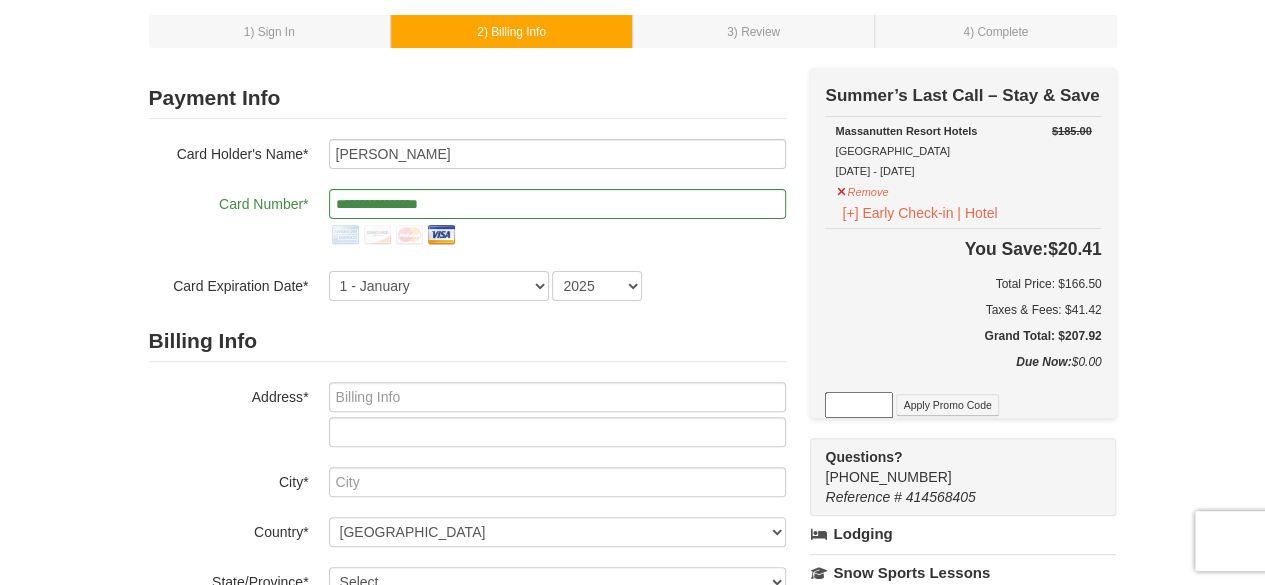 click on "Billing Info" at bounding box center [467, 341] 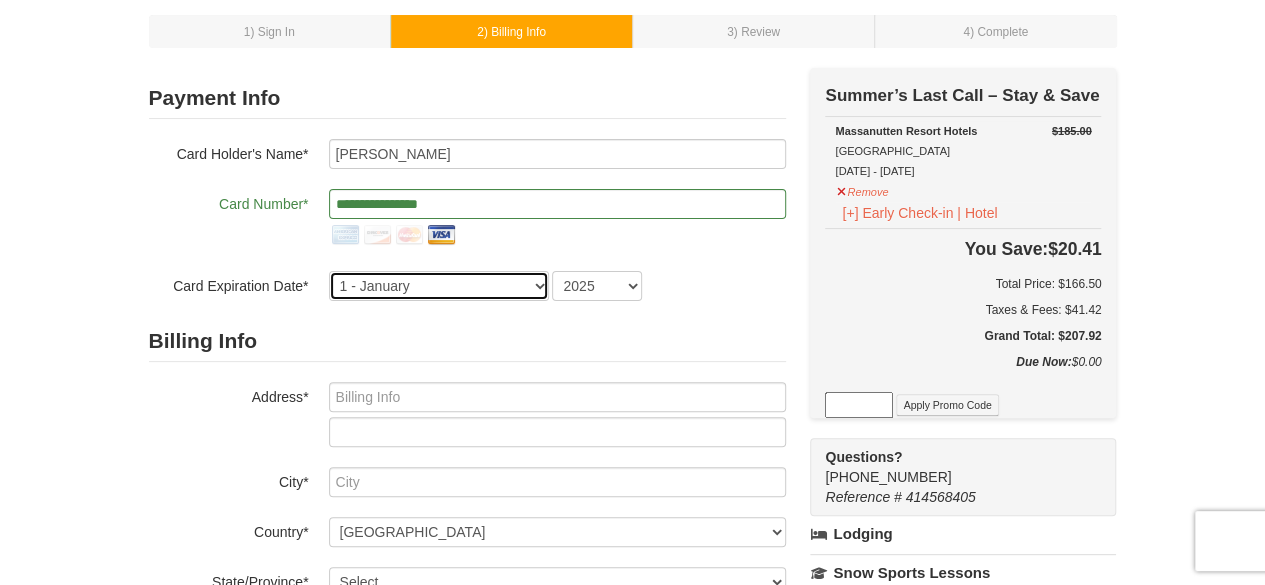click on "1 - January 2 - February 3 - March 4 - April 5 - May 6 - June 7 - July 8 - August 9 - September 10 - October 11 - November 12 - December" at bounding box center (439, 286) 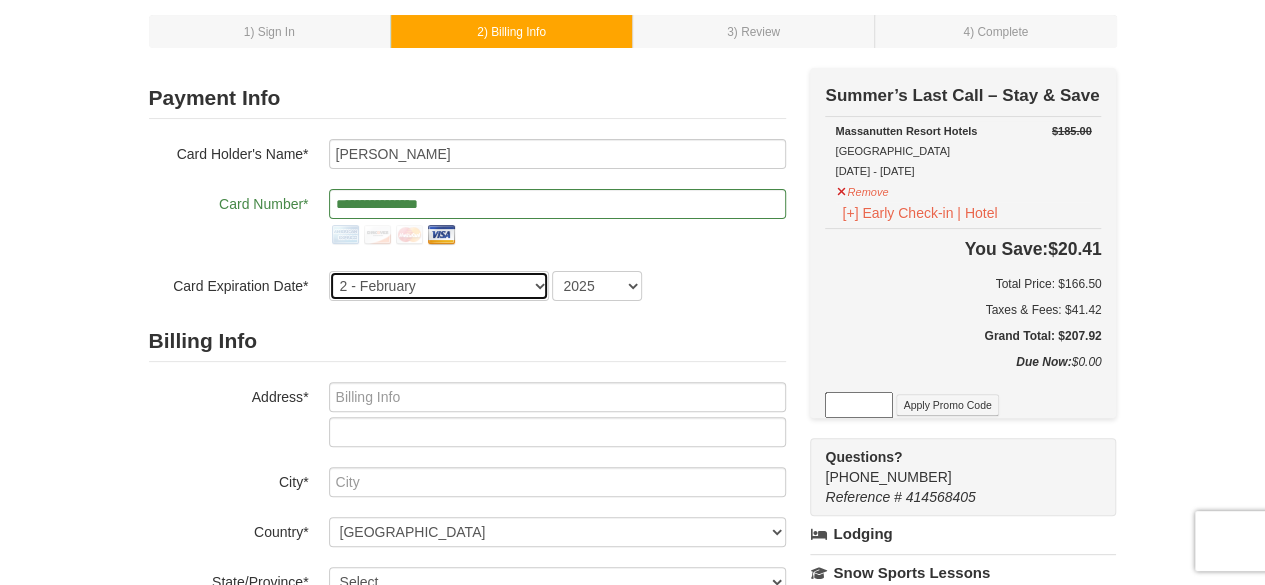 click on "1 - January 2 - February 3 - March 4 - April 5 - May 6 - June 7 - July 8 - August 9 - September 10 - October 11 - November 12 - December" at bounding box center (439, 286) 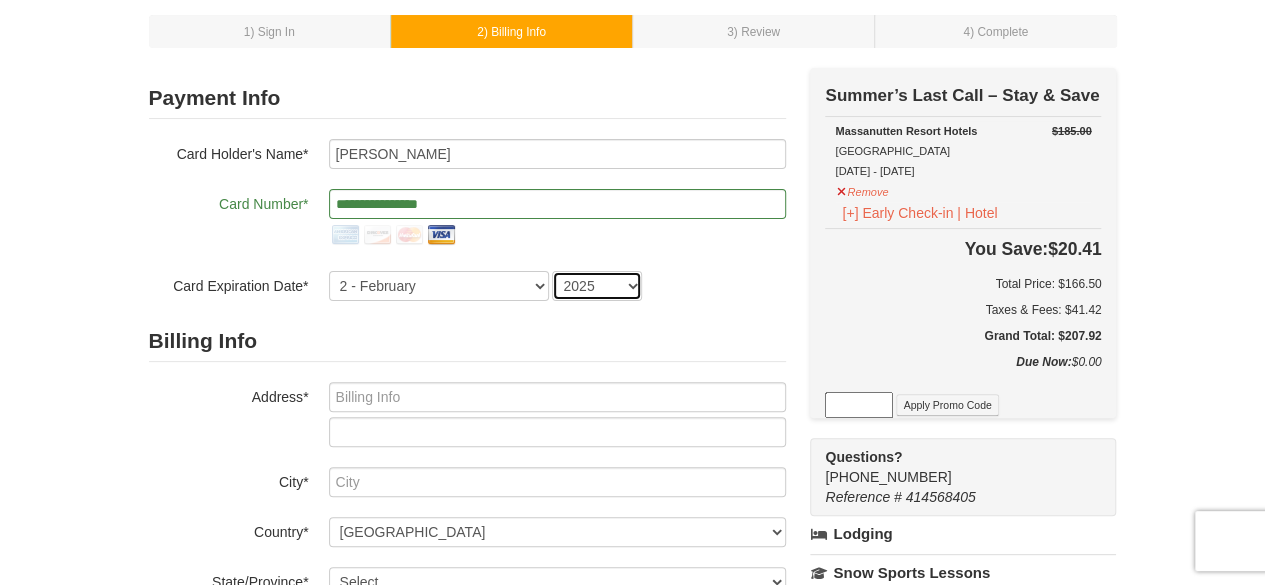 click on "2025 2026 2027 2028 2029 2030 2031 2032 2033 2034" at bounding box center [597, 286] 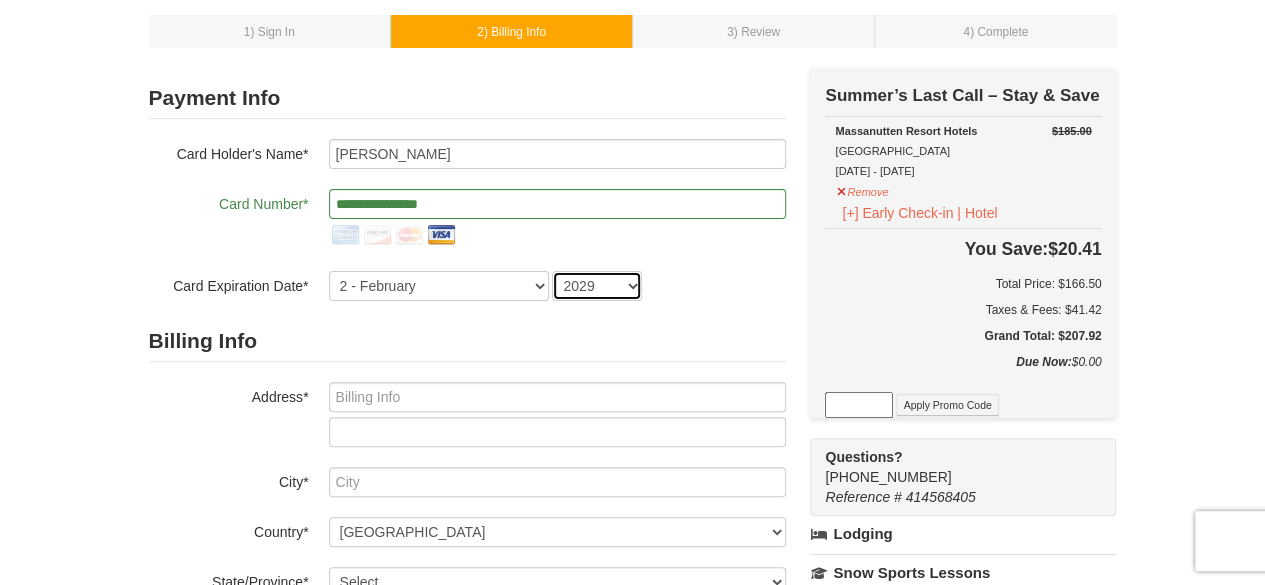 click on "2025 2026 2027 2028 2029 2030 2031 2032 2033 2034" at bounding box center (597, 286) 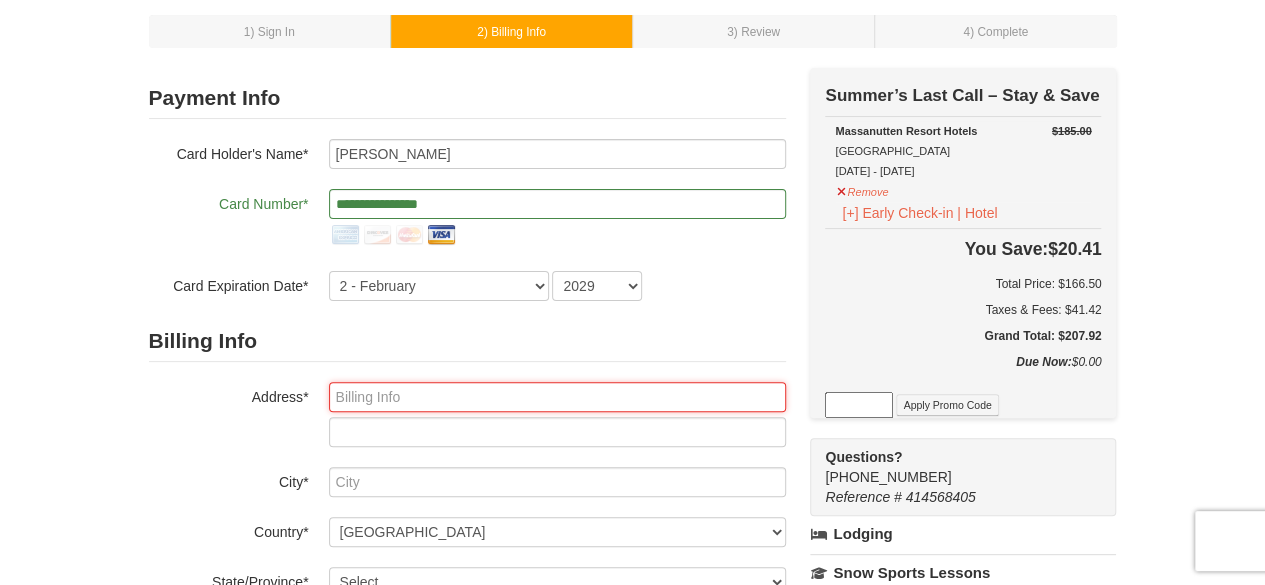 click at bounding box center [557, 397] 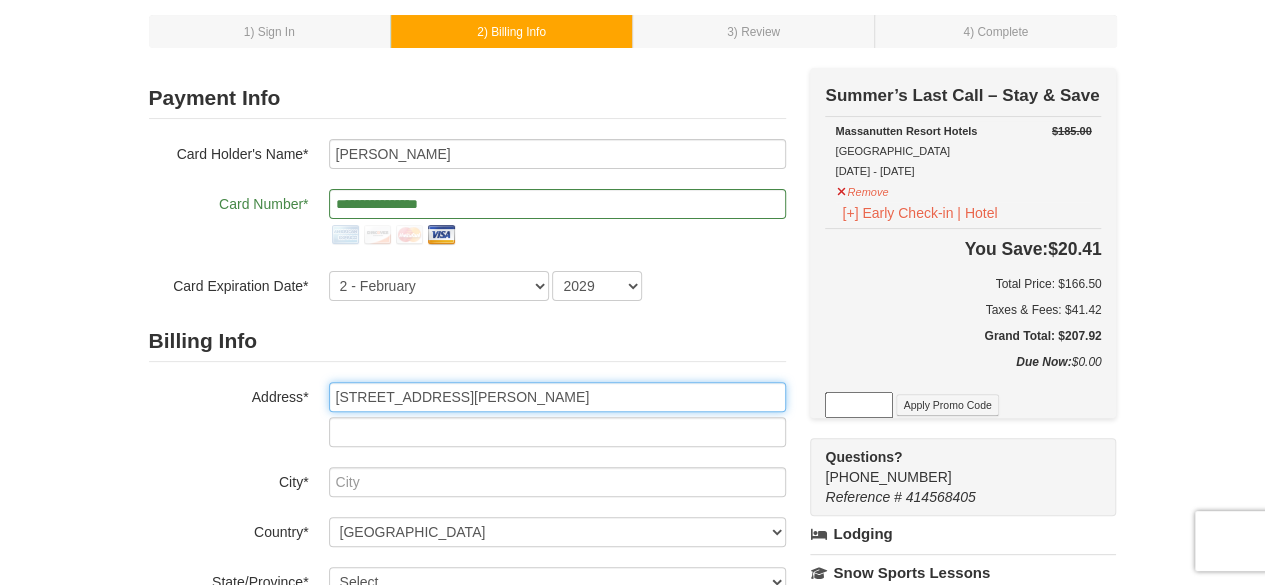 type on "10925 Tompkins Way" 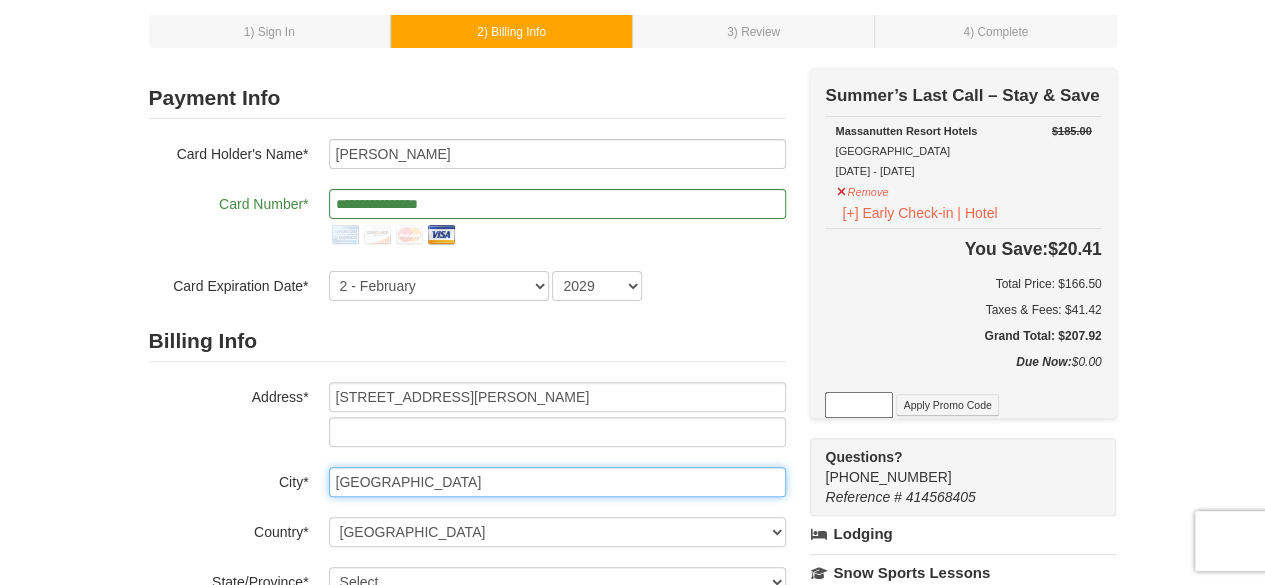 type on "Woodstock" 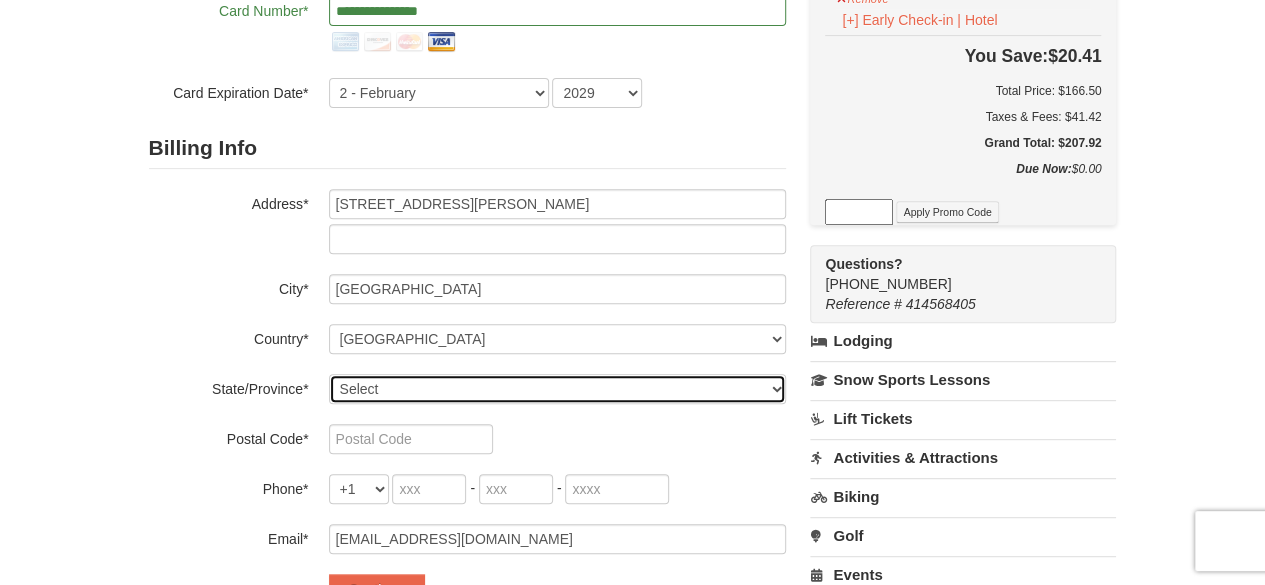 scroll, scrollTop: 311, scrollLeft: 0, axis: vertical 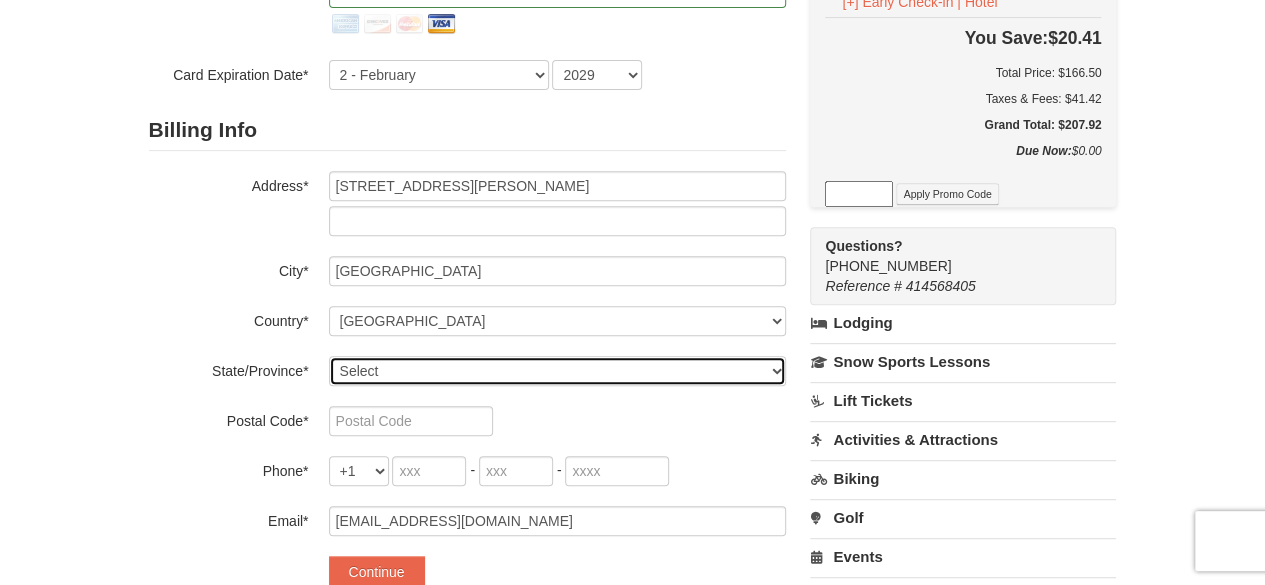 click on "Select Alabama Alaska American Samoa Arizona Arkansas California Colorado Connecticut Delaware District Of Columbia Federated States Of Micronesia Florida Georgia Guam Hawaii Idaho Illinois Indiana Iowa Kansas Kentucky Louisiana Maine Marshall Islands Maryland Massachusetts Michigan Minnesota Mississippi Missouri Montana Nebraska Nevada New Hampshire New Jersey New Mexico New York North Carolina North Dakota Northern Mariana Islands Ohio Oklahoma Oregon Palau Pennsylvania Puerto Rico Rhode Island South Carolina South Dakota Tennessee Texas Utah Vermont Virgin Islands Virginia Washington West Virginia Wisconsin Wyoming" at bounding box center [557, 371] 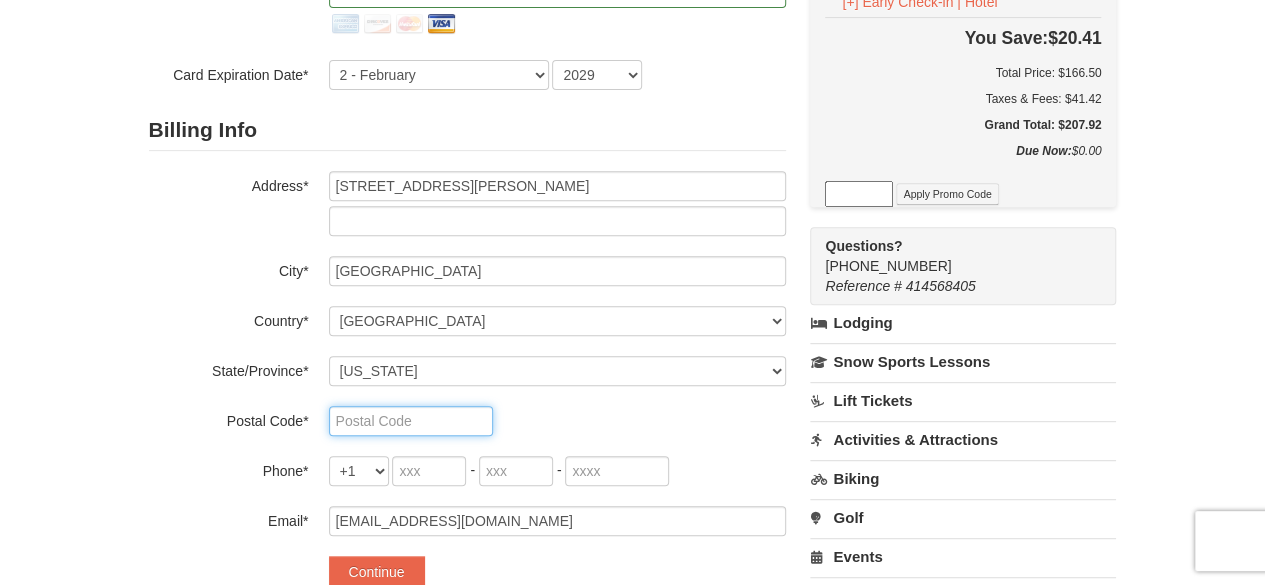 click at bounding box center [411, 421] 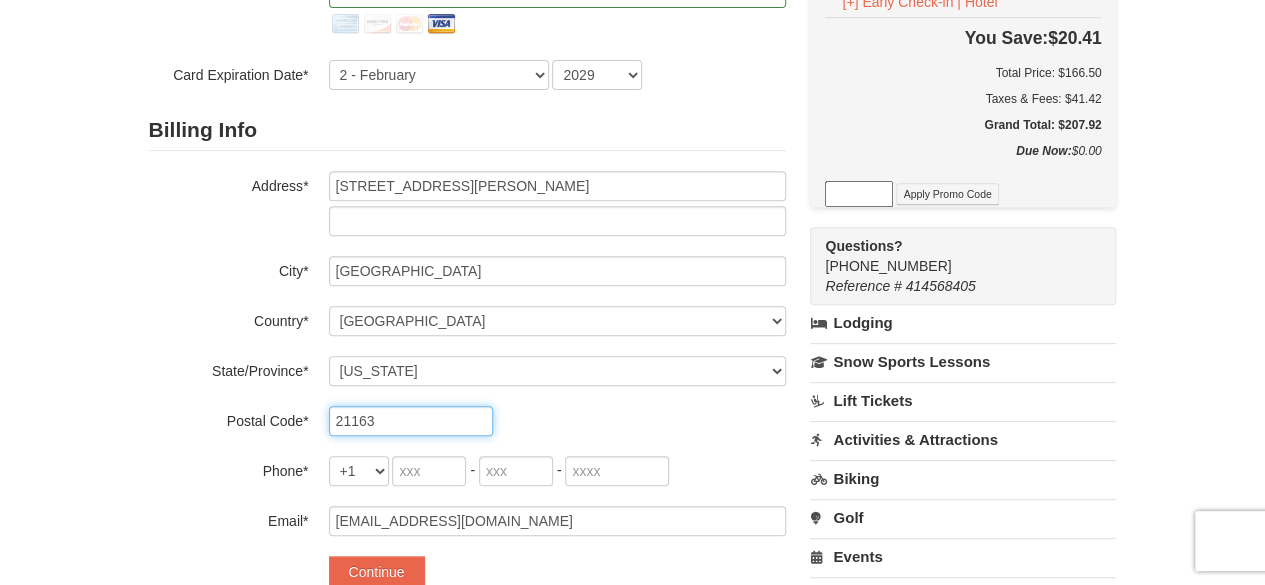 type on "21163" 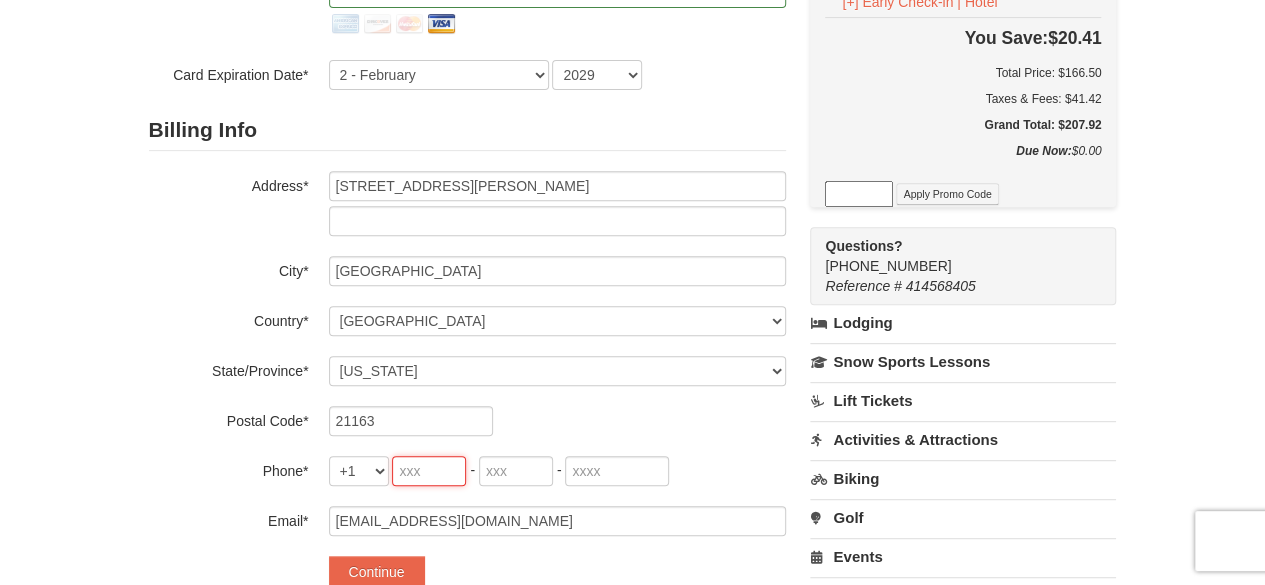 click at bounding box center (429, 471) 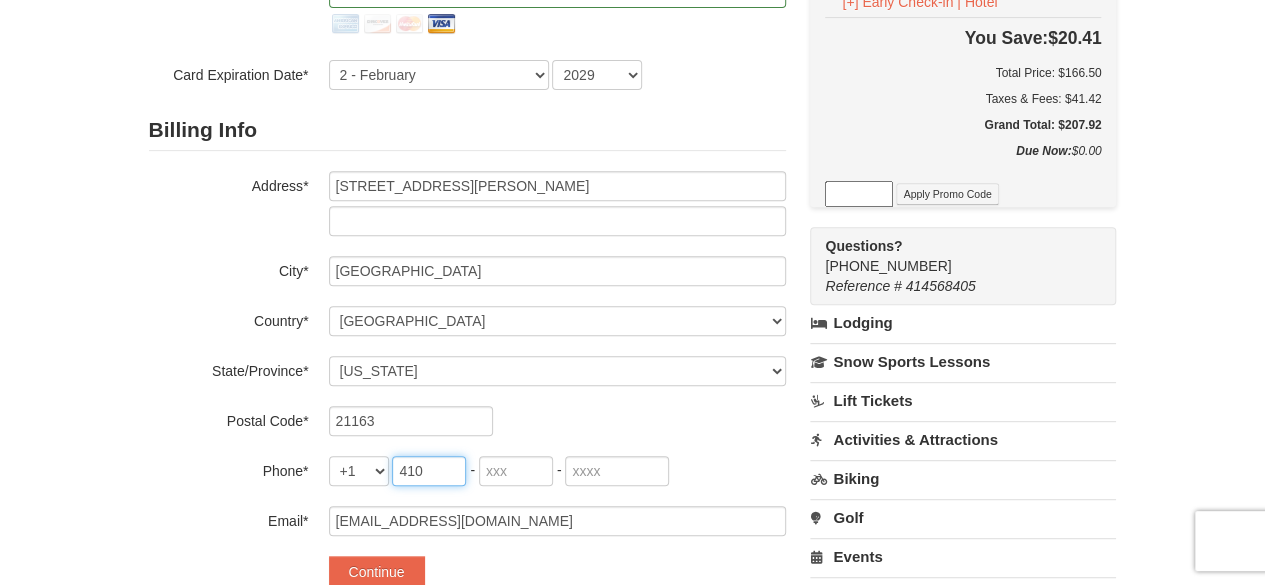 type on "410" 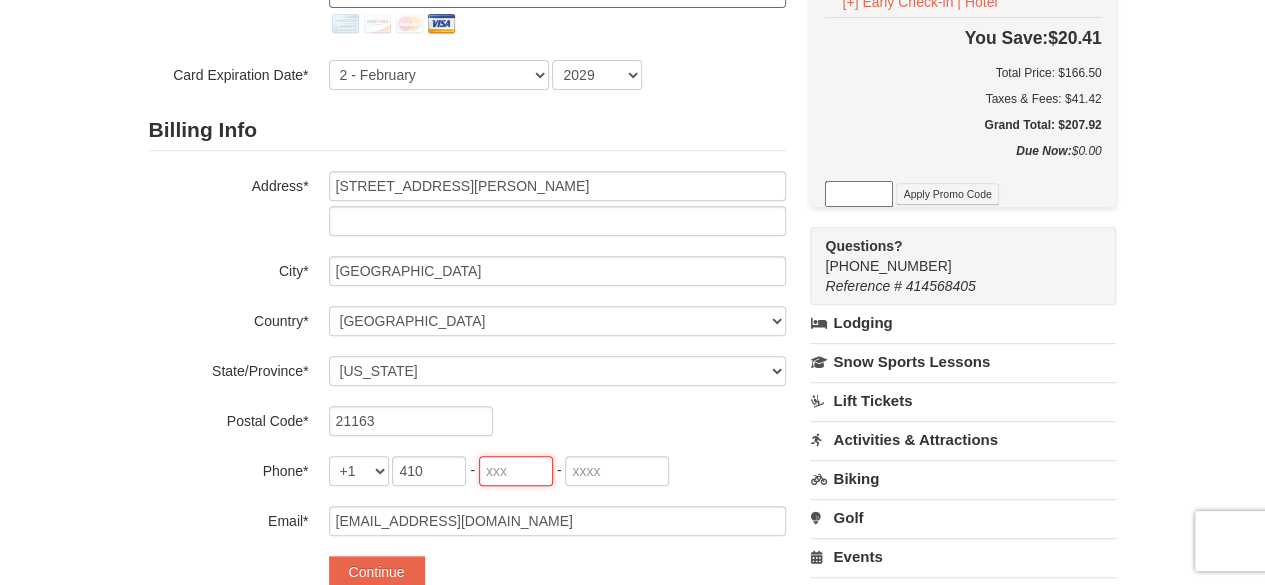 click at bounding box center [516, 471] 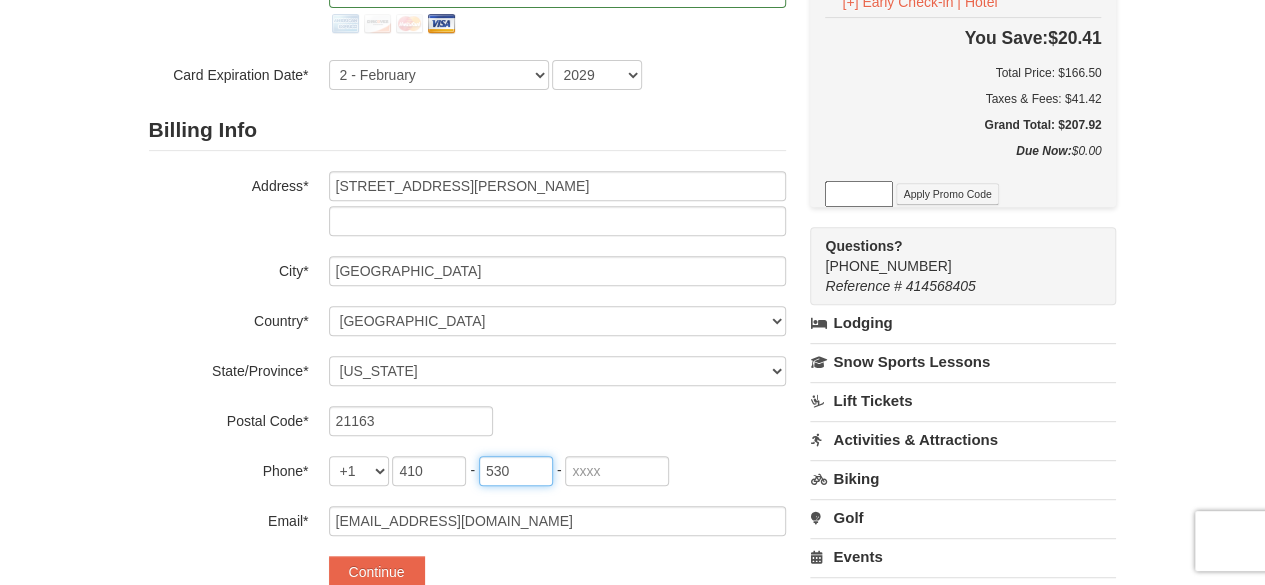 type on "530" 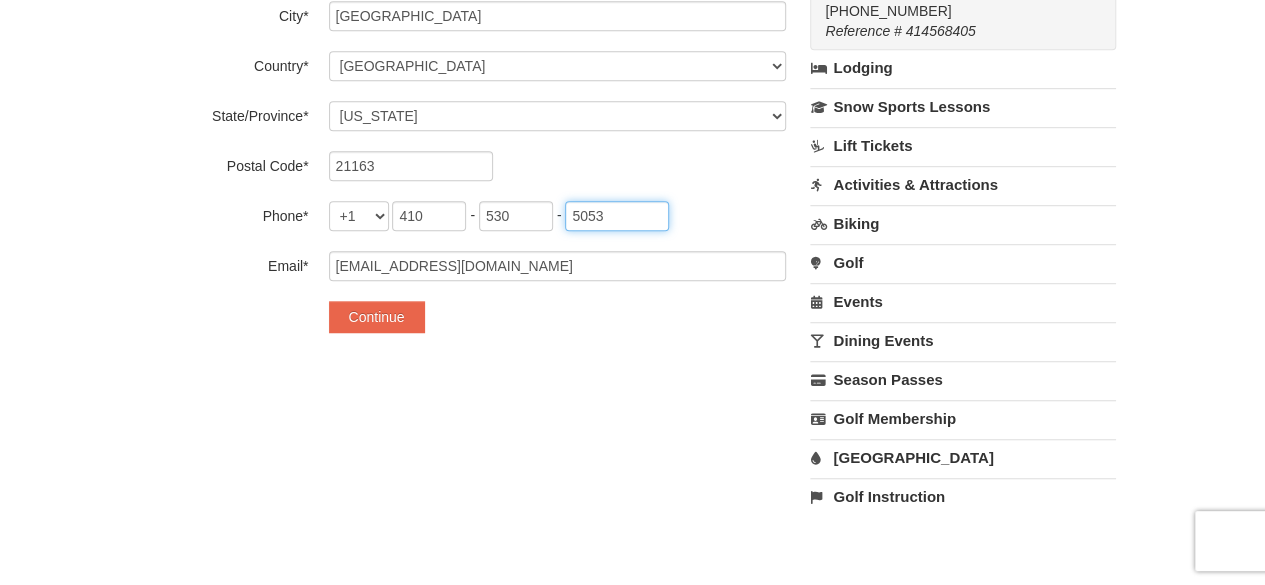 scroll, scrollTop: 611, scrollLeft: 0, axis: vertical 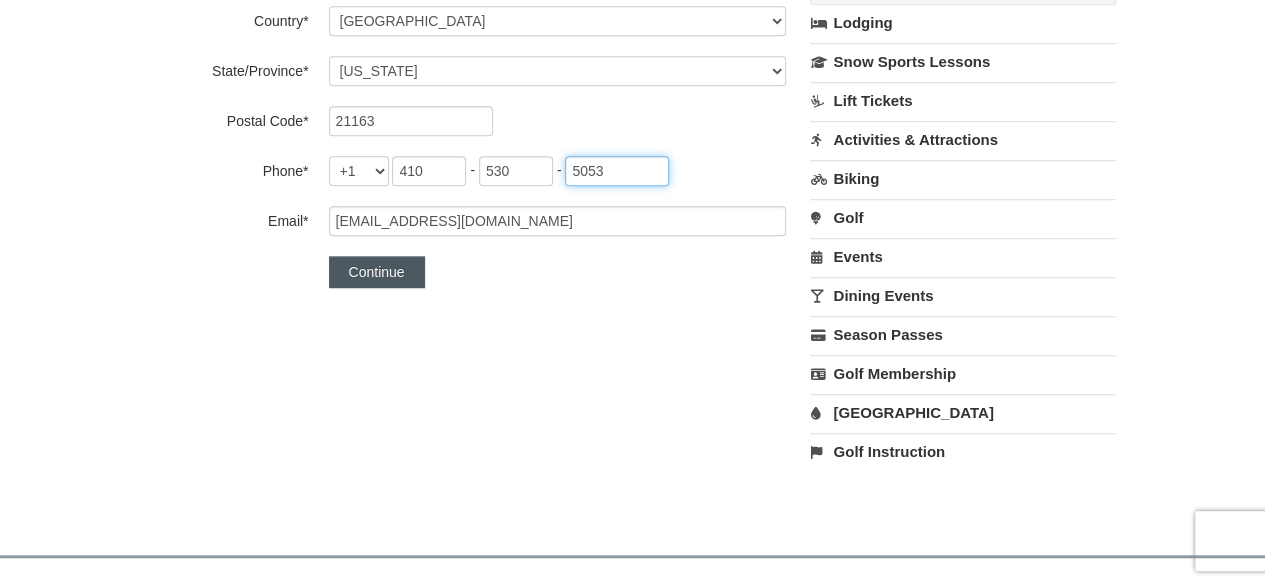 type on "5053" 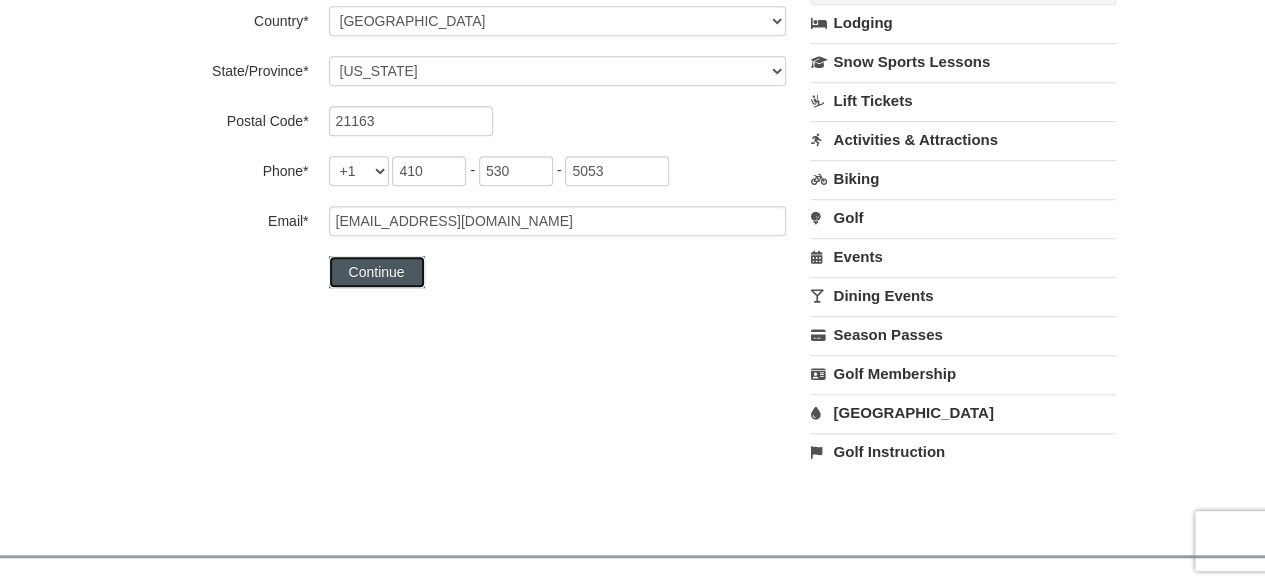 click on "Continue" at bounding box center [377, 272] 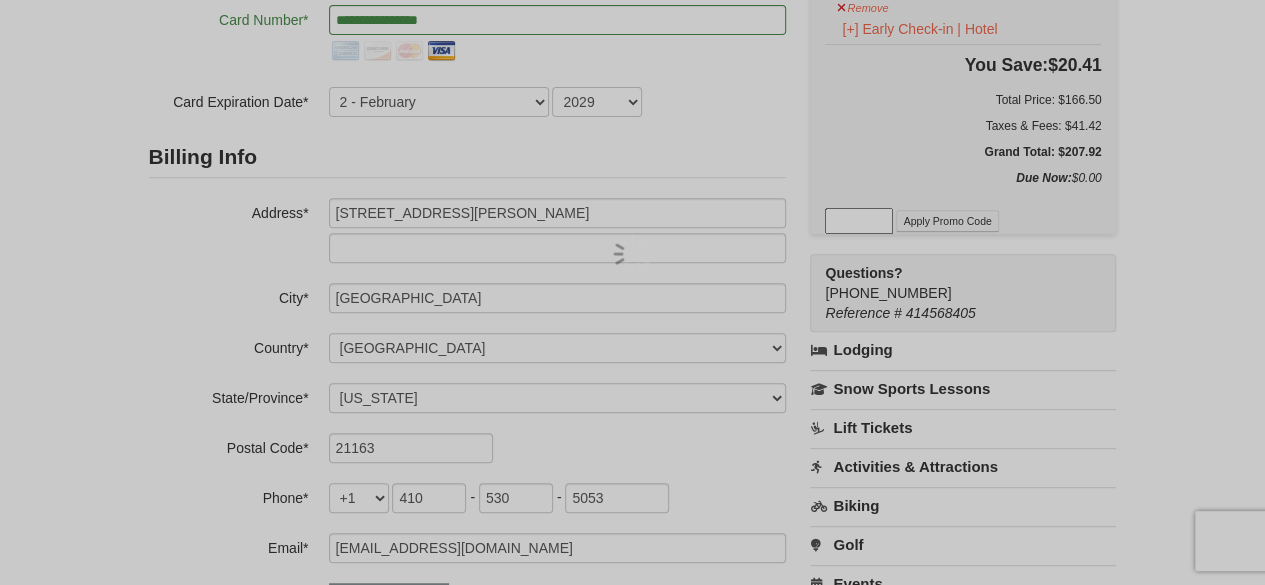 scroll, scrollTop: 211, scrollLeft: 0, axis: vertical 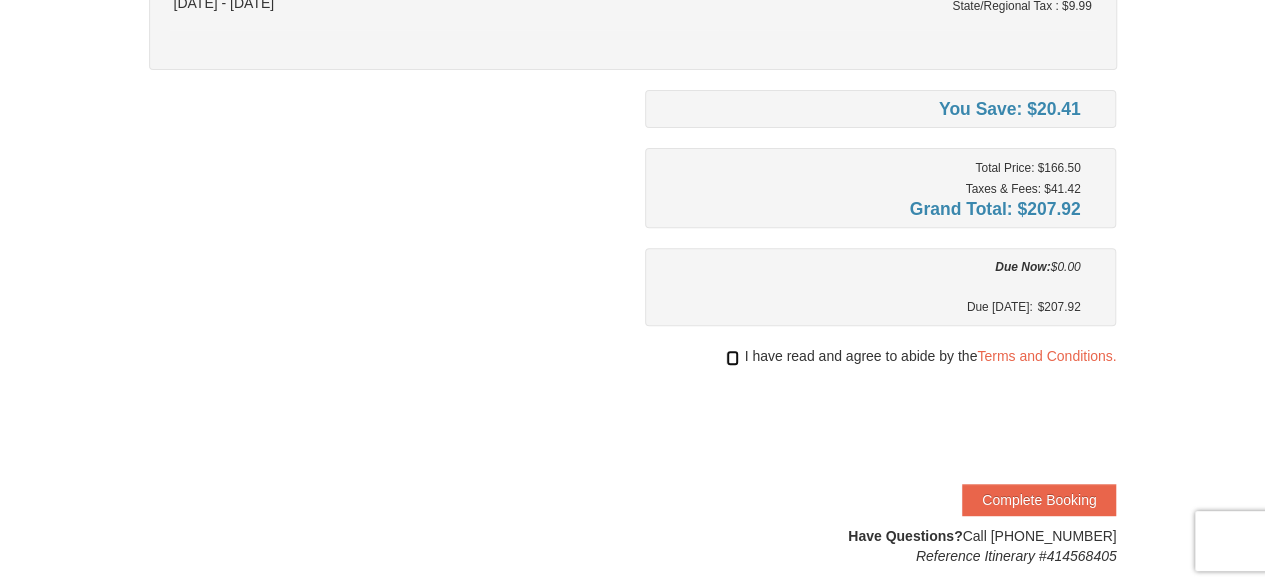 click at bounding box center [732, 358] 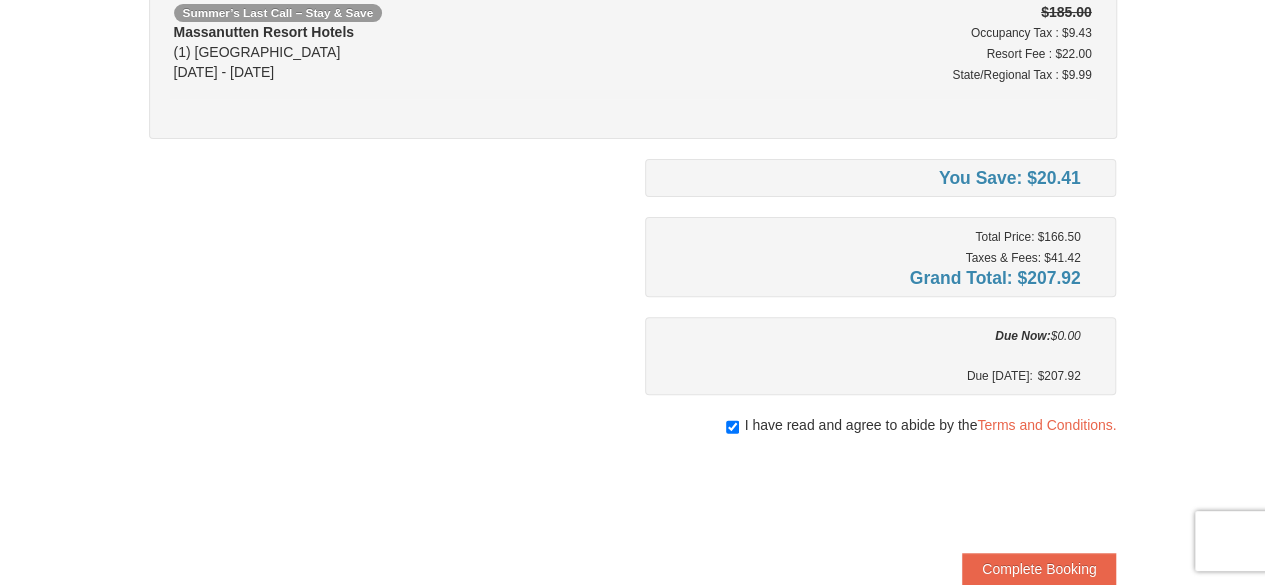 scroll, scrollTop: 200, scrollLeft: 0, axis: vertical 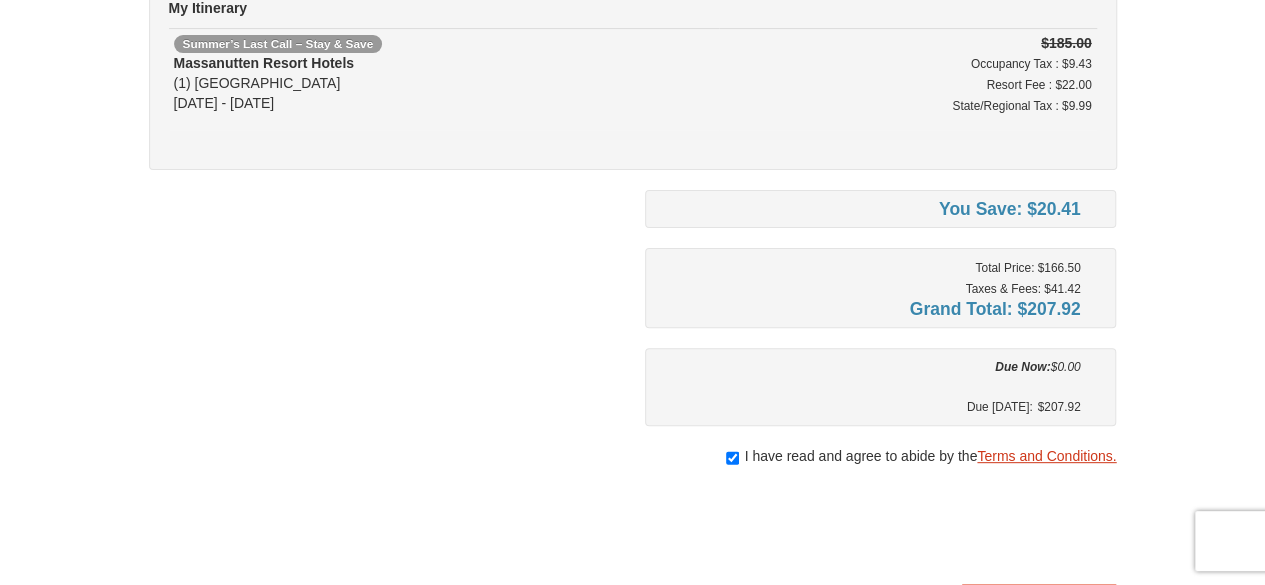 click on "Terms and Conditions." at bounding box center (1046, 456) 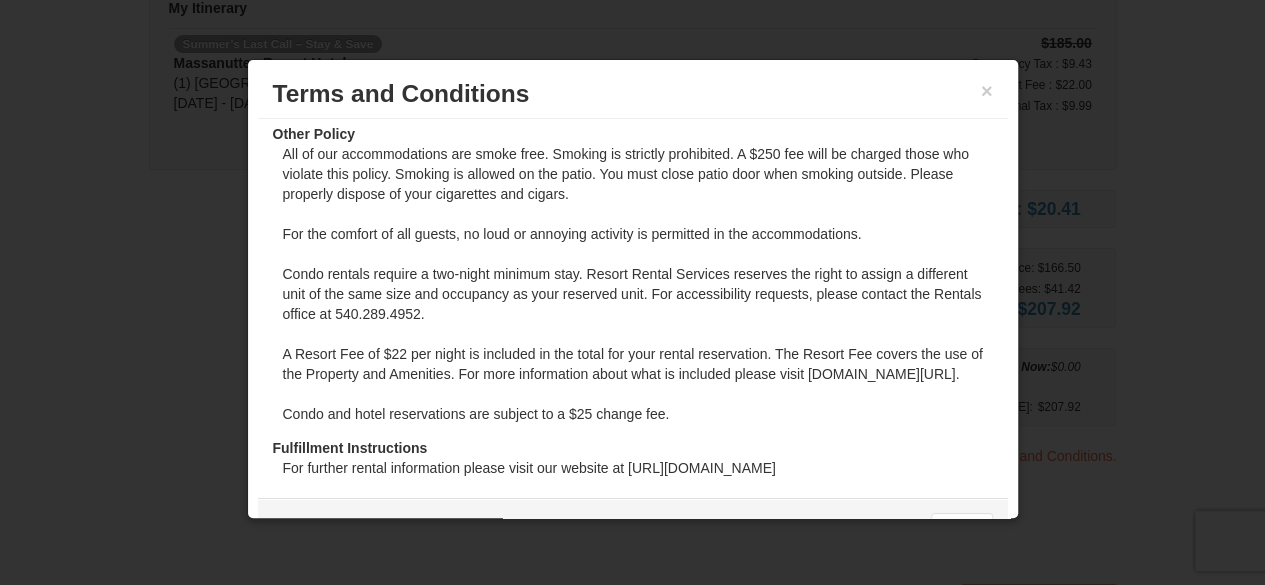 scroll, scrollTop: 1472, scrollLeft: 0, axis: vertical 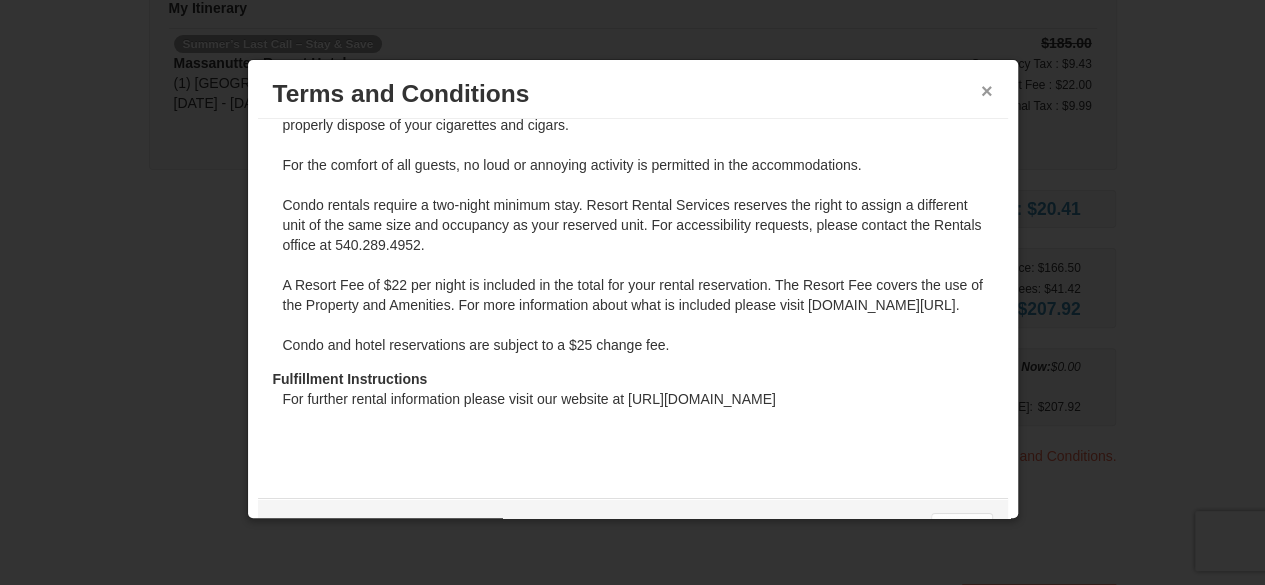 click on "×" at bounding box center (987, 91) 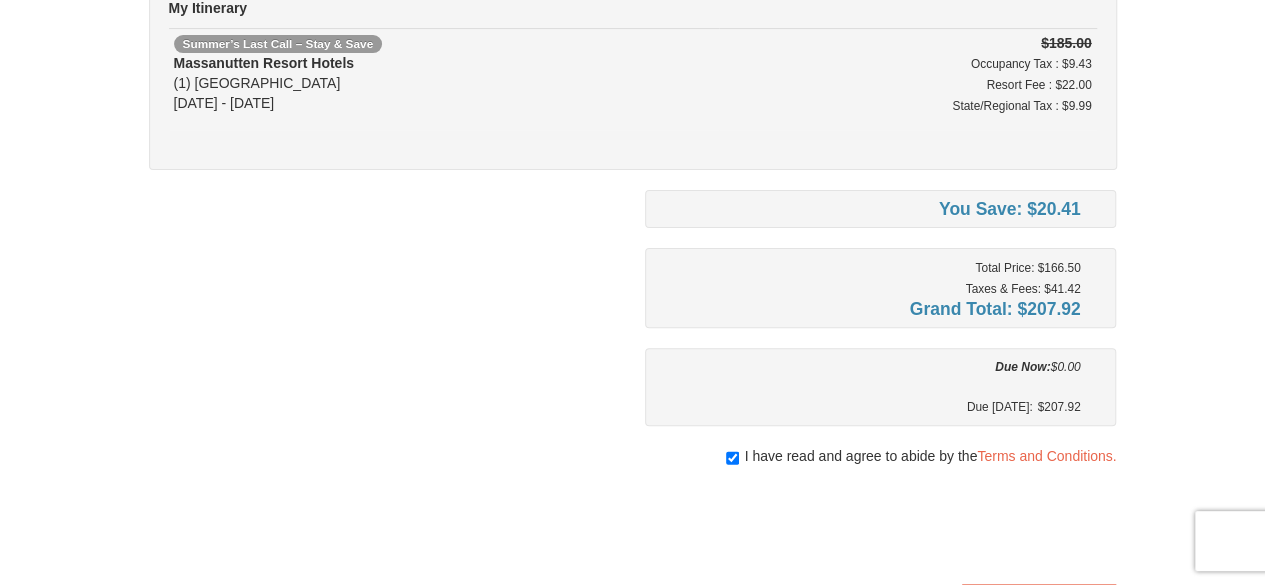 scroll, scrollTop: 400, scrollLeft: 0, axis: vertical 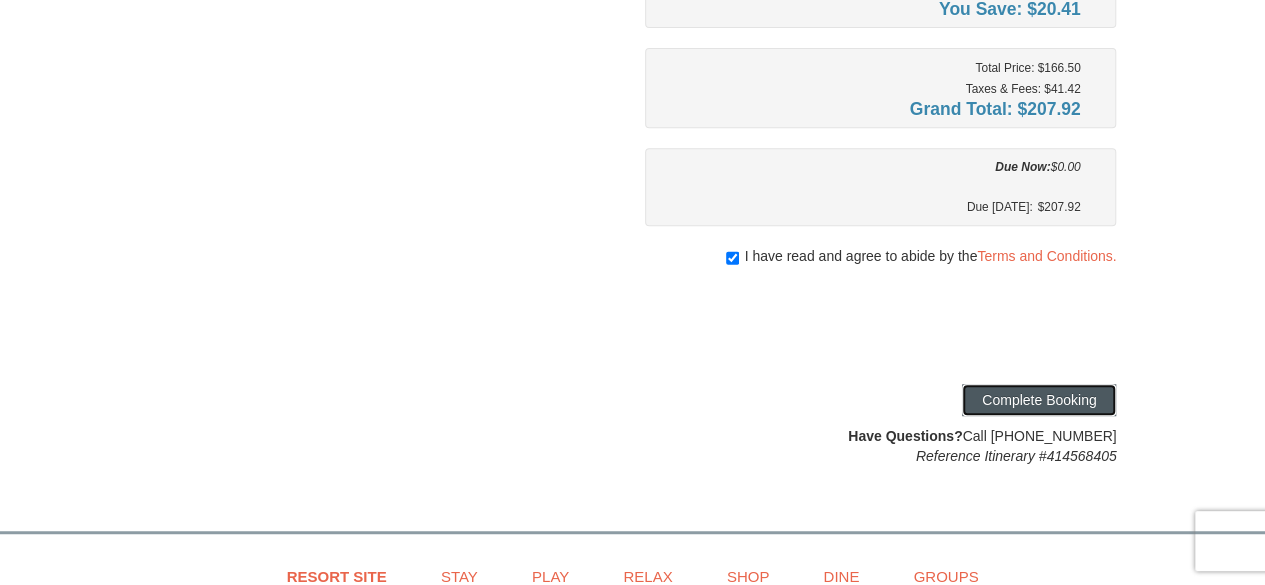 click on "Complete Booking" at bounding box center [1039, 400] 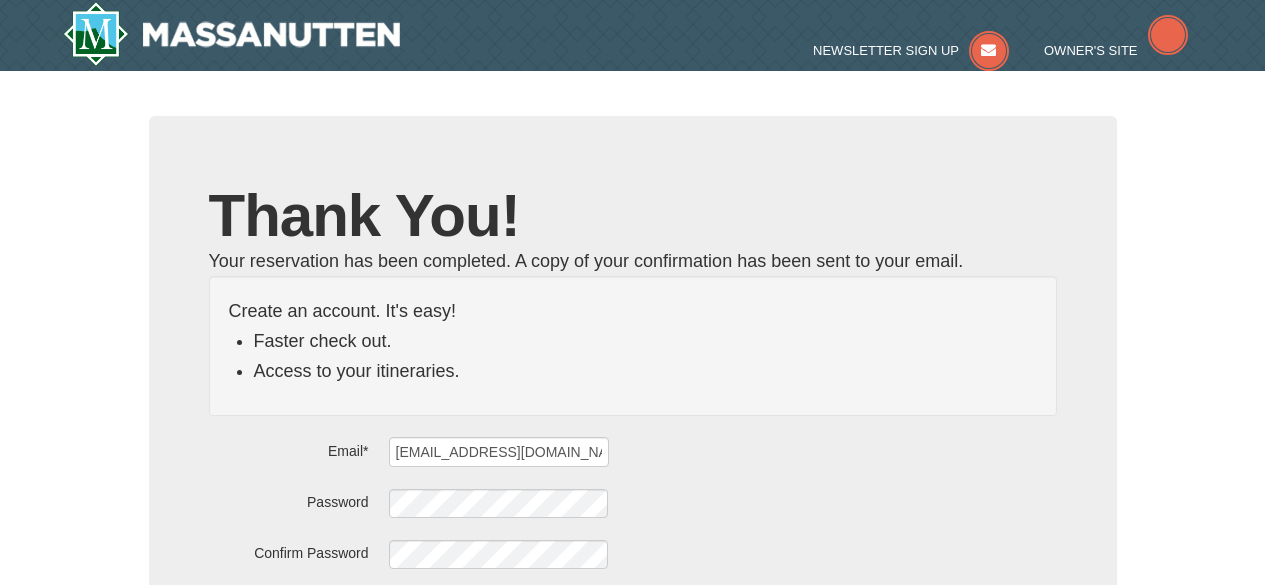 scroll, scrollTop: 0, scrollLeft: 0, axis: both 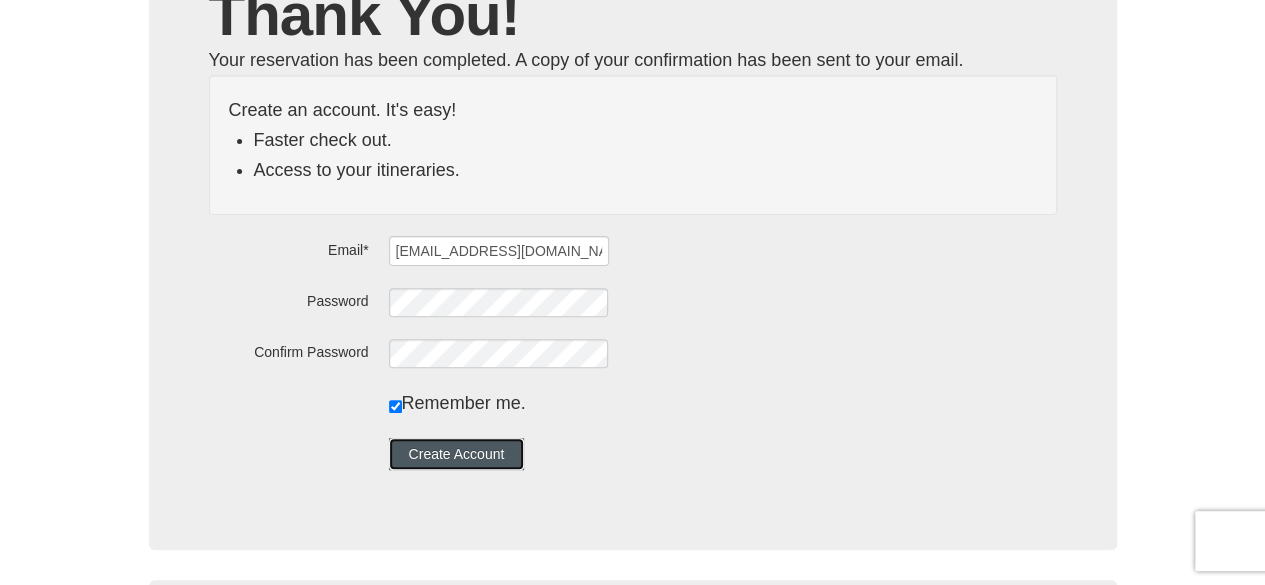 click on "Create Account" at bounding box center (457, 454) 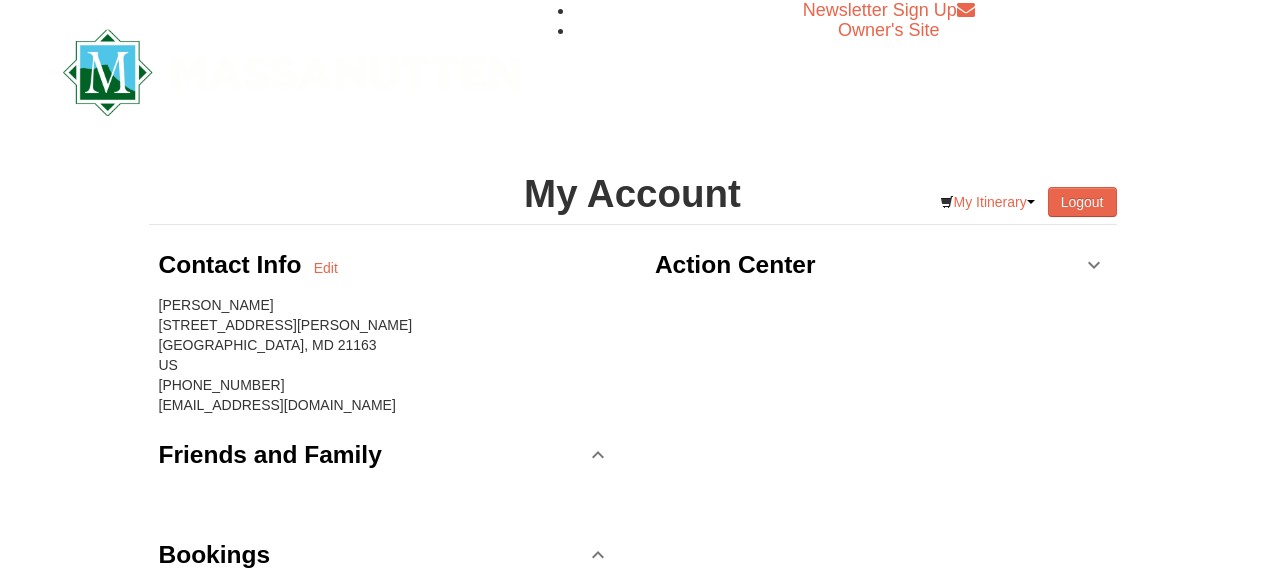 scroll, scrollTop: 0, scrollLeft: 0, axis: both 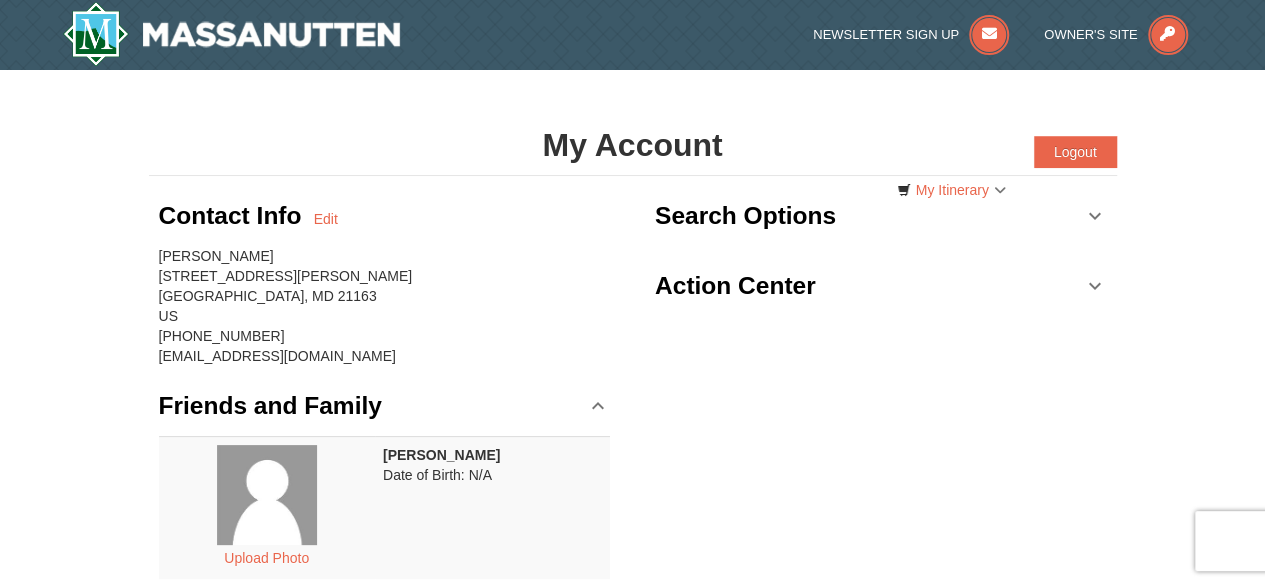 click on "Search Options" at bounding box center (881, 216) 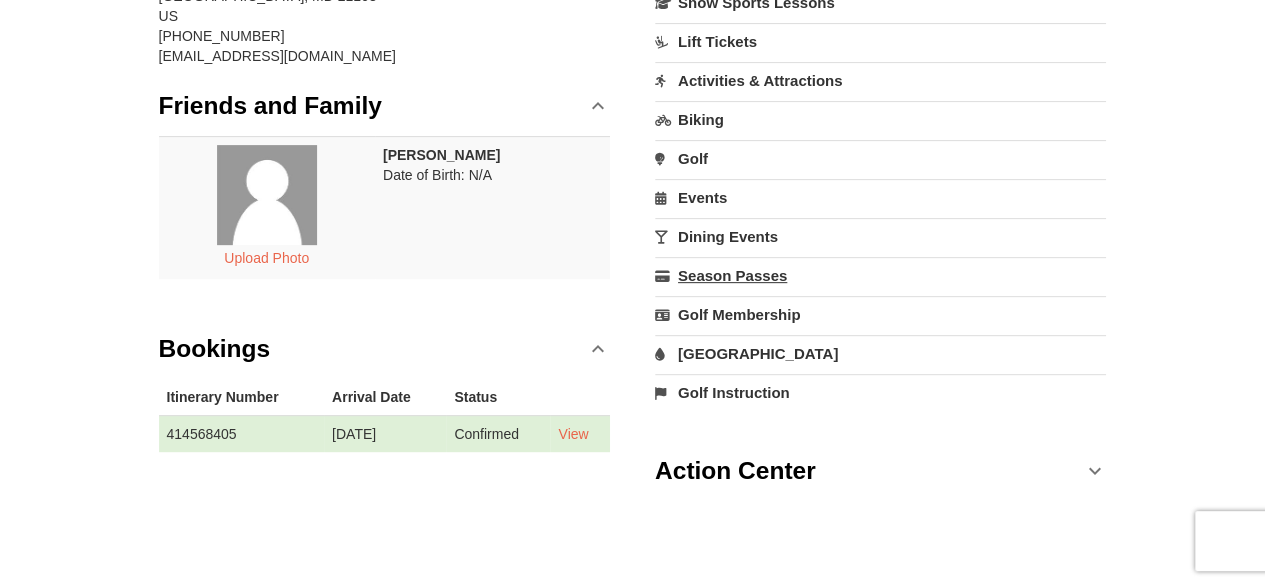 scroll, scrollTop: 400, scrollLeft: 0, axis: vertical 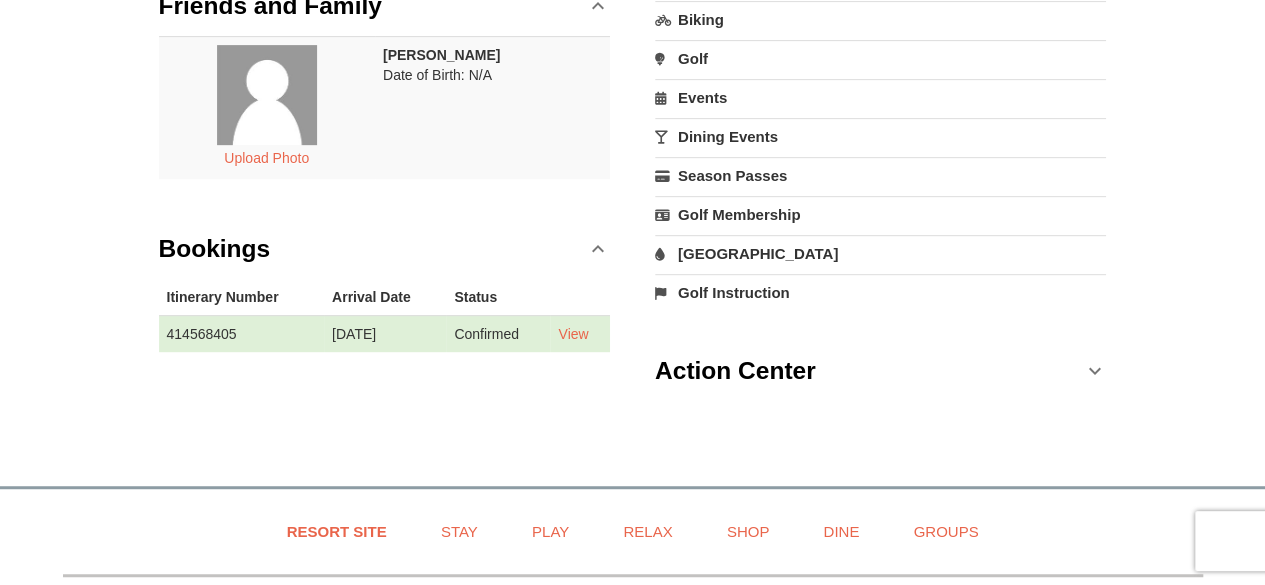 click on "Golf Instruction" at bounding box center (881, 292) 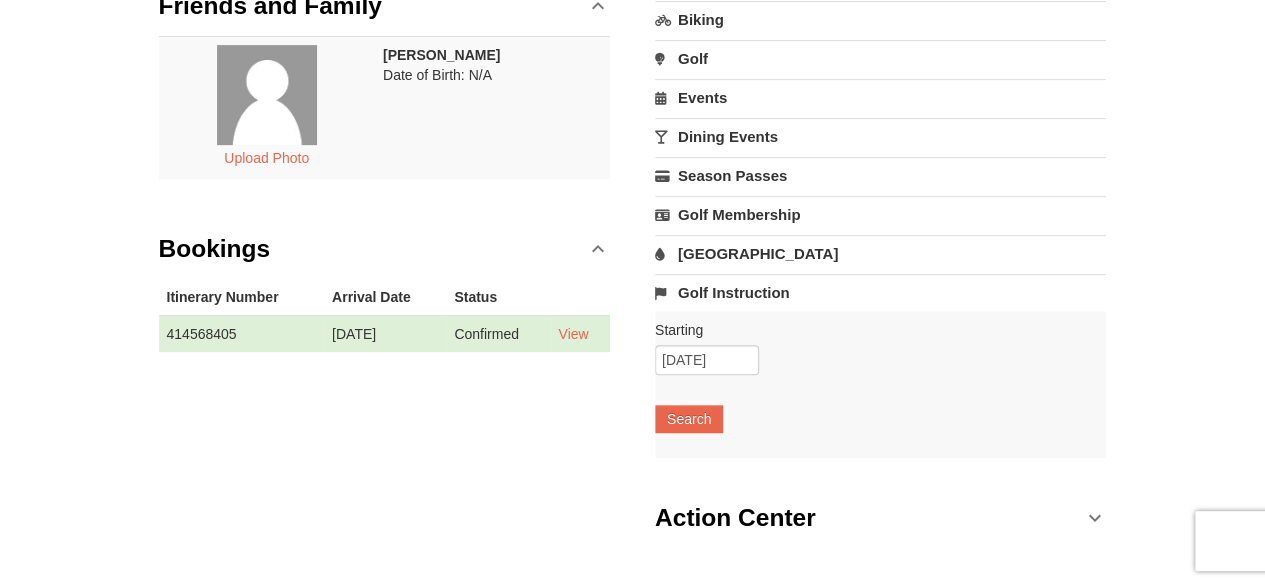 click on "Golf Instruction" at bounding box center (881, 292) 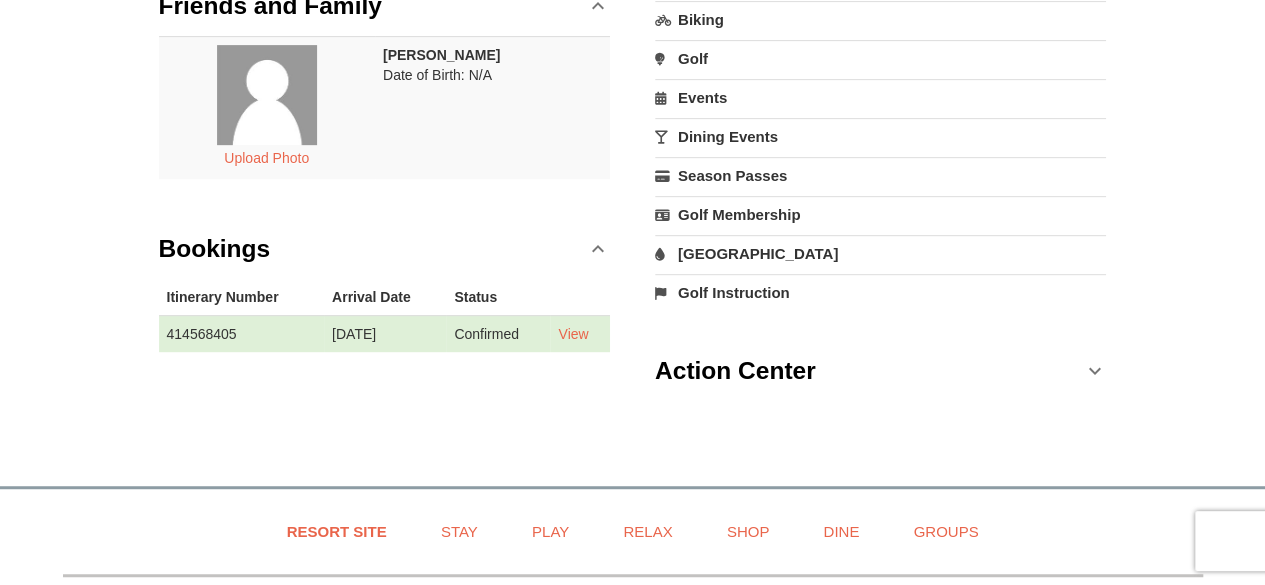 click on "[GEOGRAPHIC_DATA]" at bounding box center (881, 253) 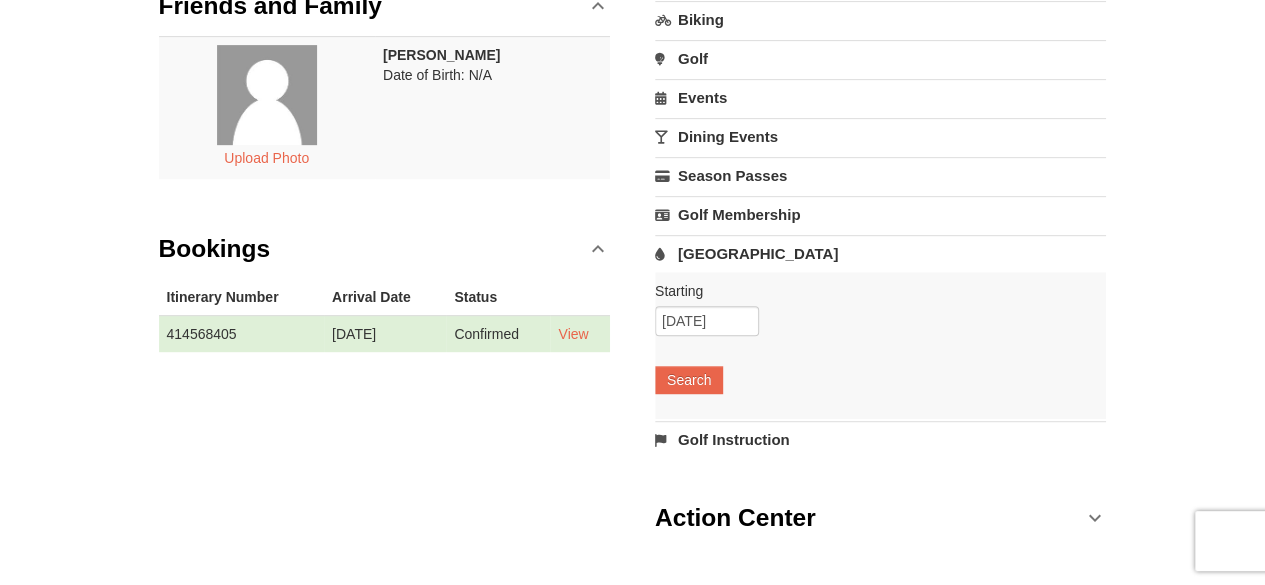 click on "[GEOGRAPHIC_DATA]" at bounding box center (881, 253) 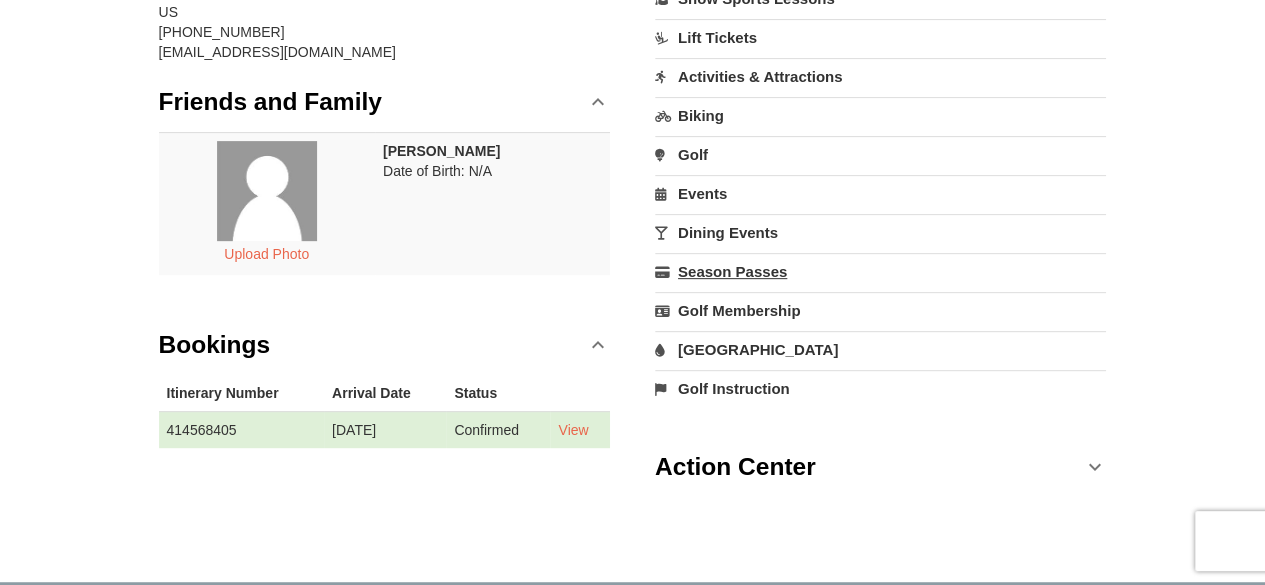 scroll, scrollTop: 200, scrollLeft: 0, axis: vertical 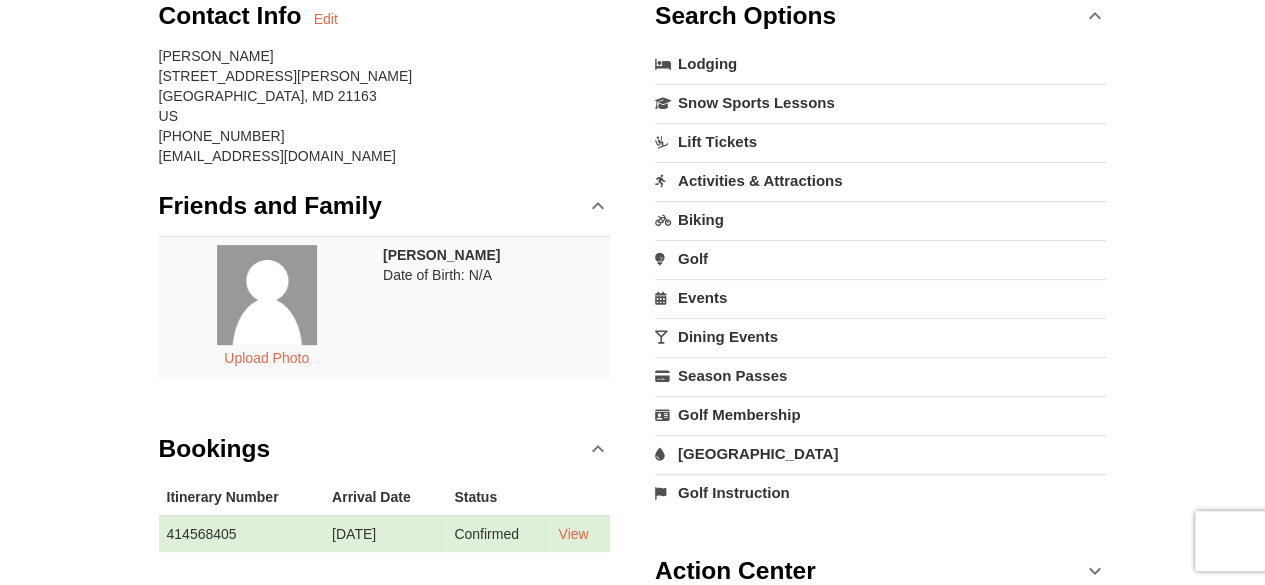 click on "Events" at bounding box center (881, 297) 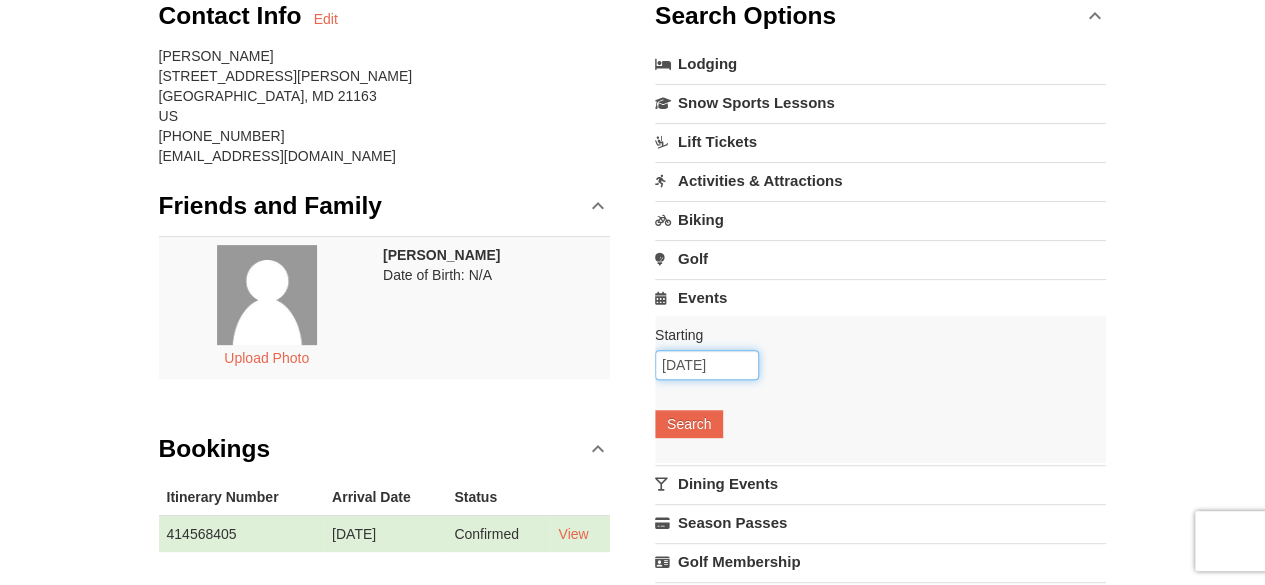 click on "07/11/2025" at bounding box center (707, 365) 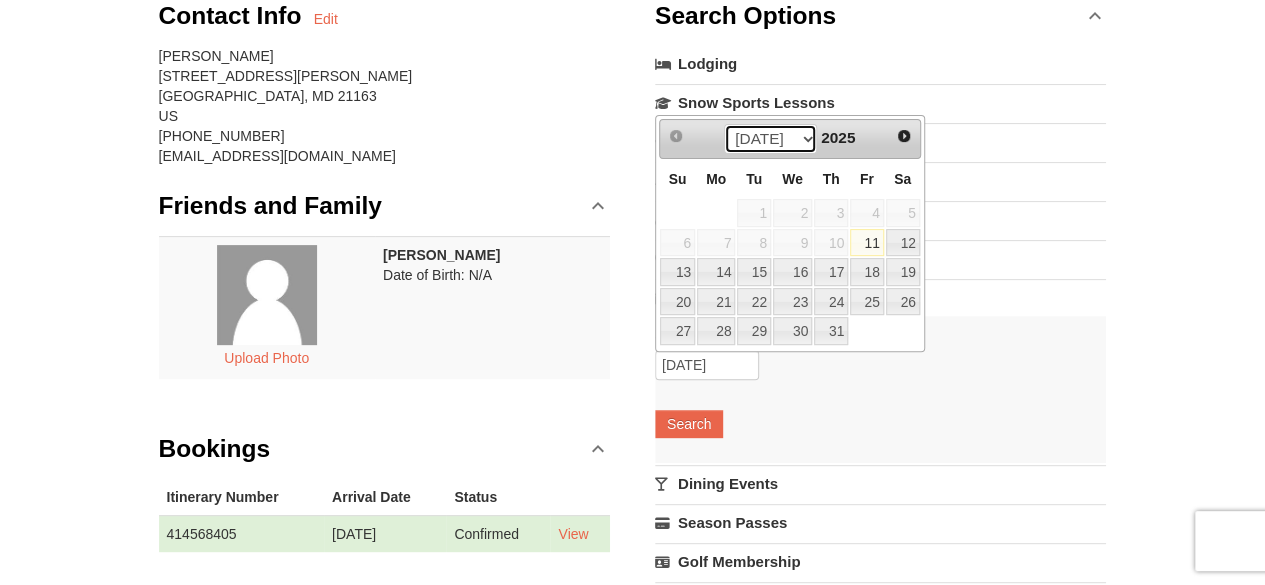 click on "Jul Aug Sep Oct Nov Dec" at bounding box center (770, 139) 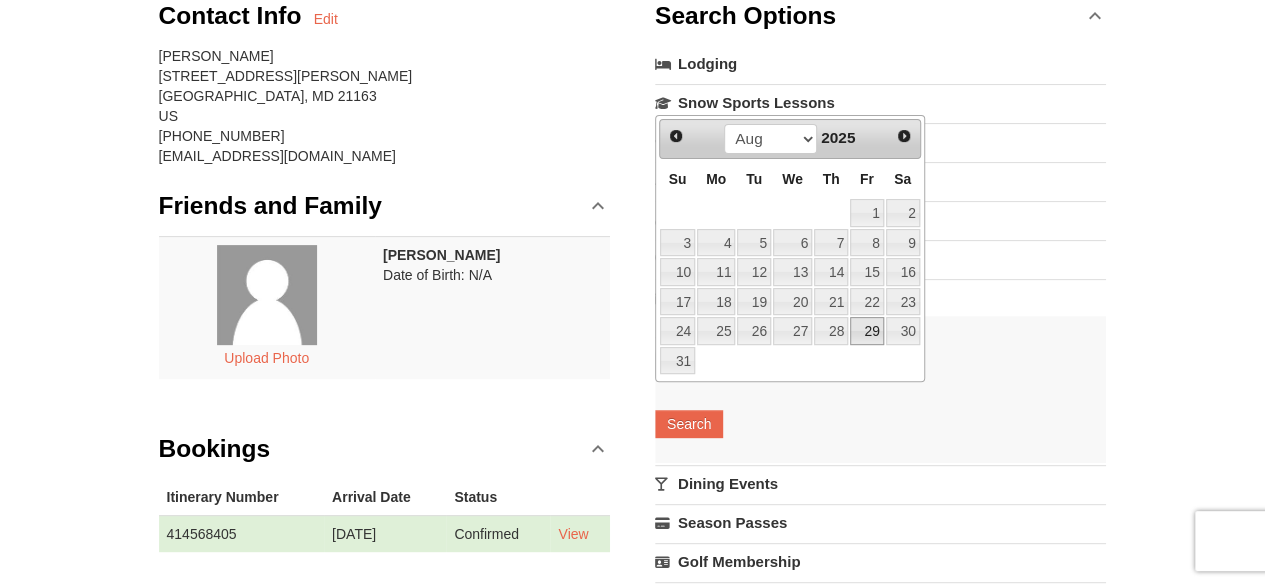 click on "29" at bounding box center [867, 331] 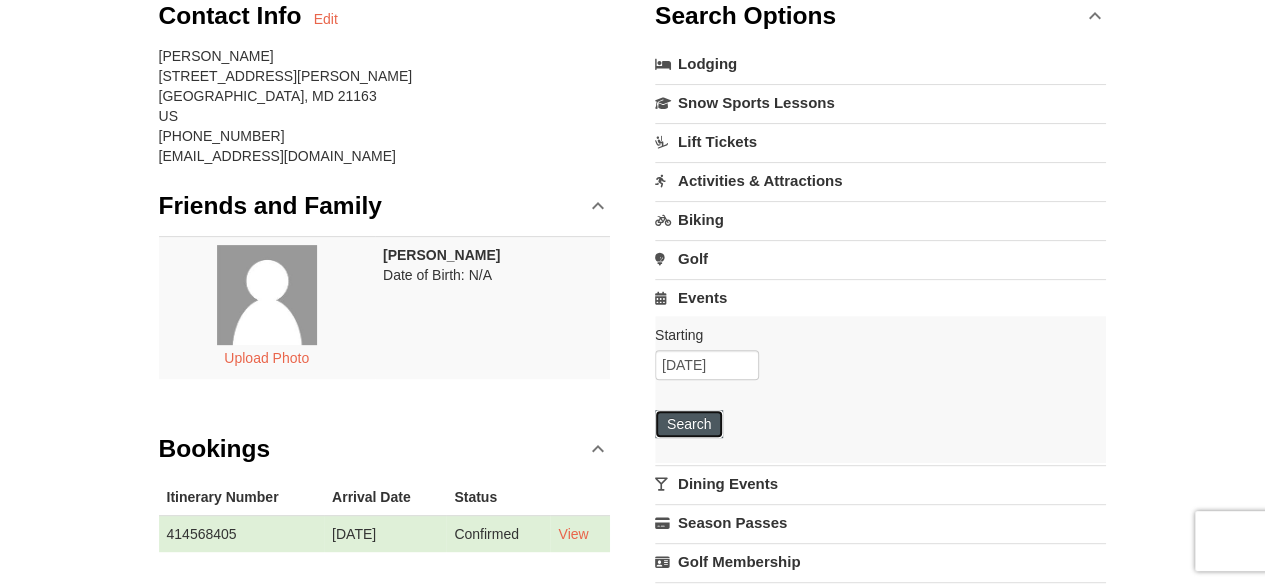 click on "Search" at bounding box center [689, 424] 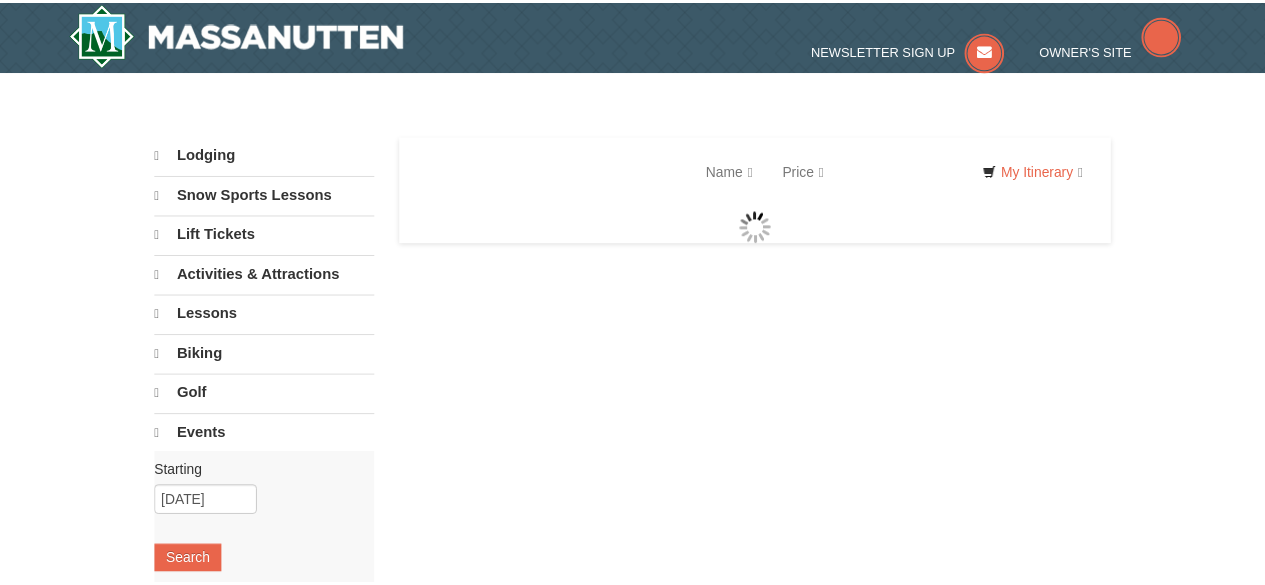 scroll, scrollTop: 0, scrollLeft: 0, axis: both 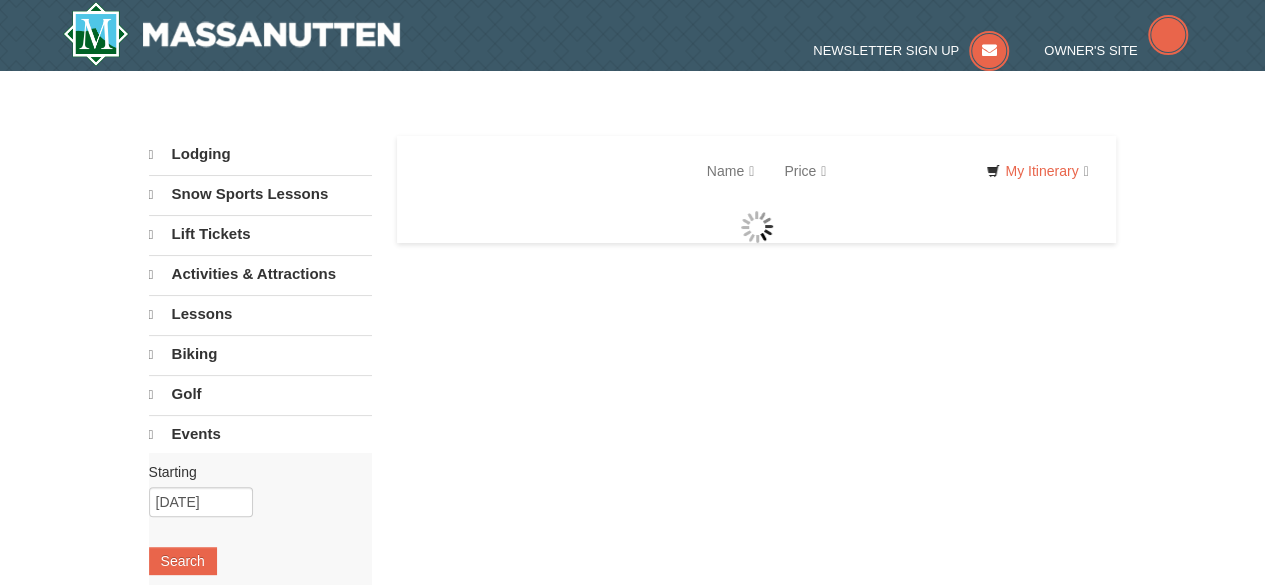 select on "7" 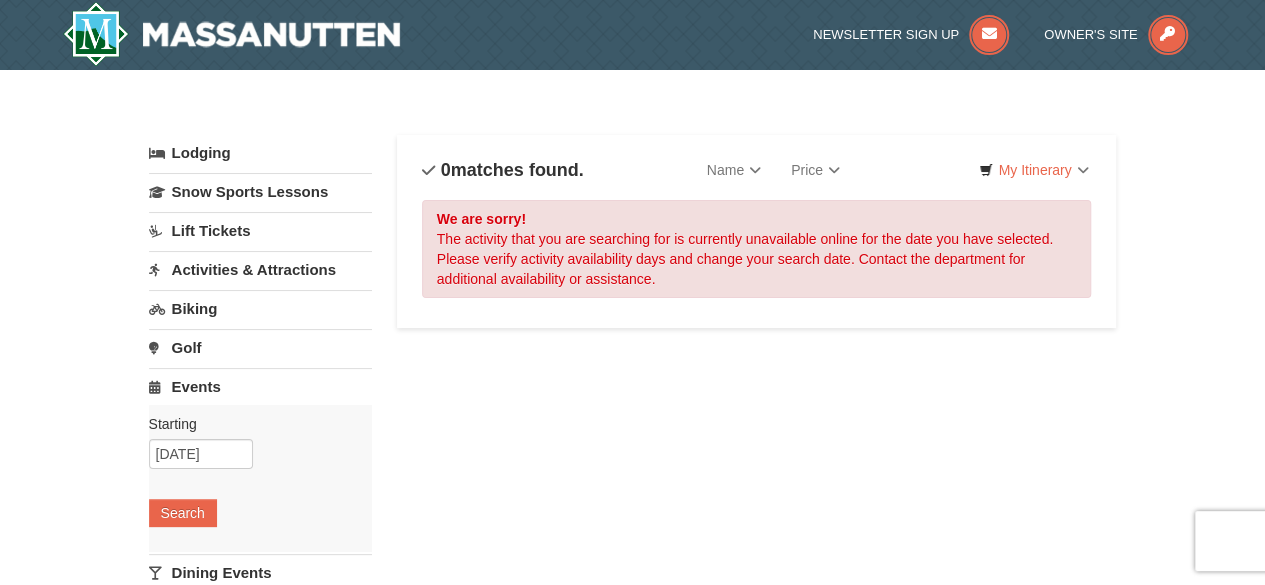 click on "Golf" at bounding box center [260, 347] 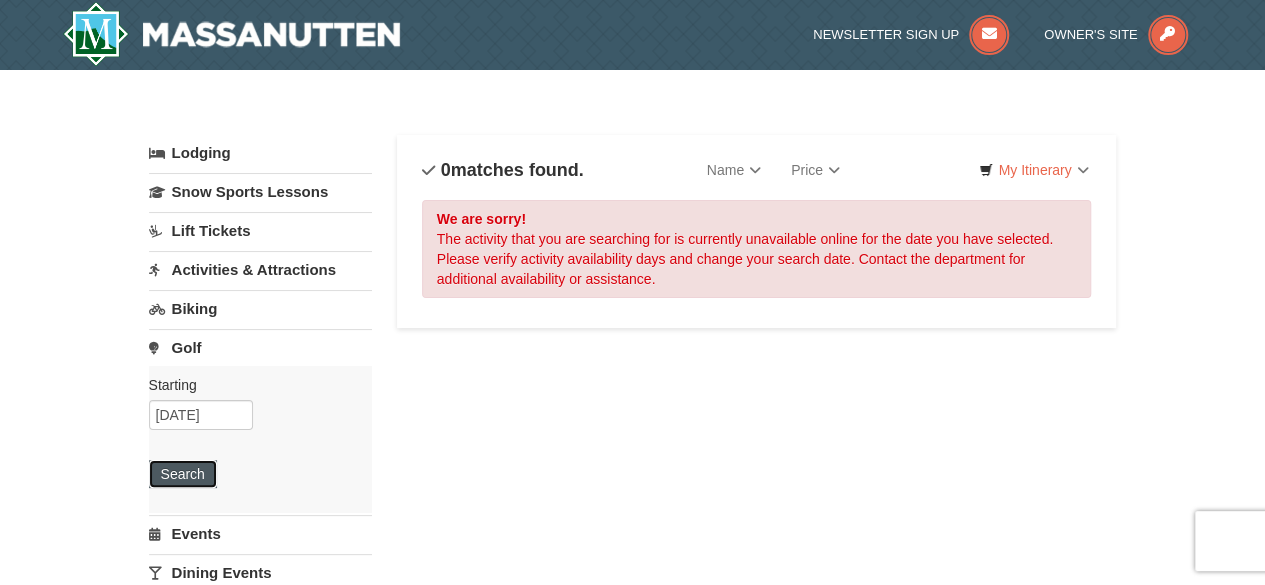 click on "Search" at bounding box center [183, 474] 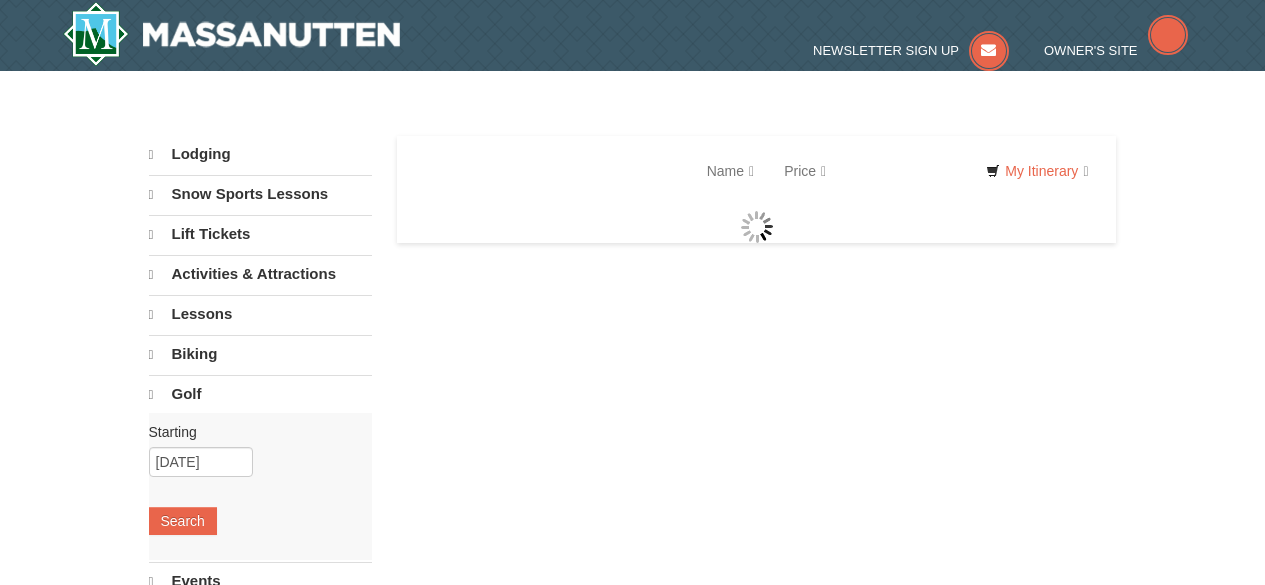 scroll, scrollTop: 0, scrollLeft: 0, axis: both 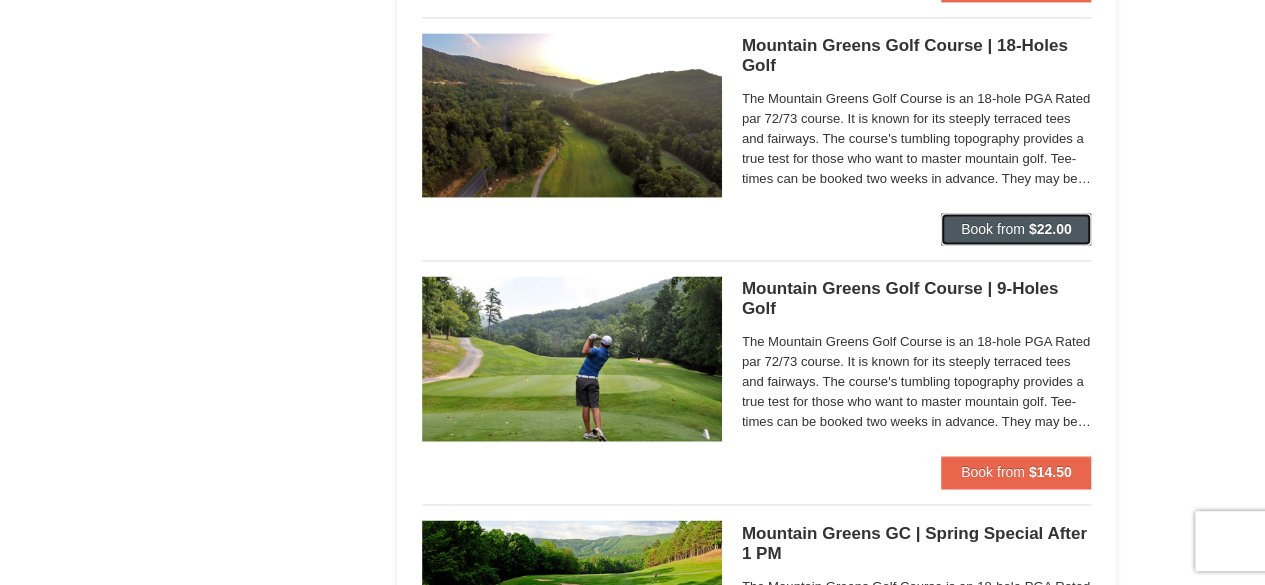 click on "Book from" at bounding box center [993, 229] 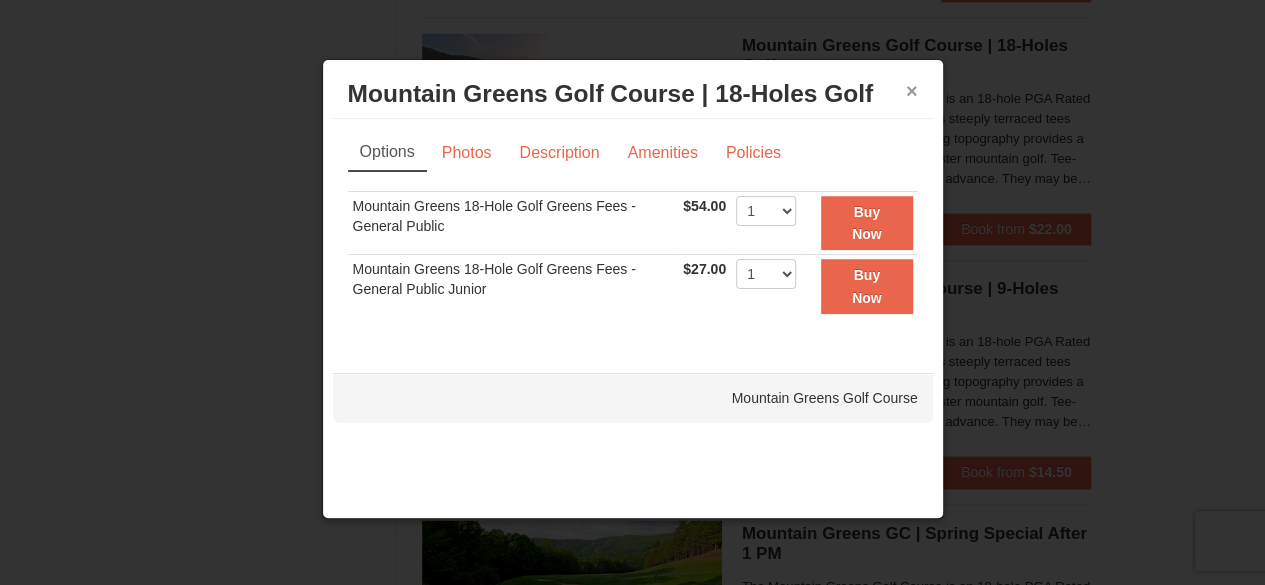 click on "×" at bounding box center (912, 91) 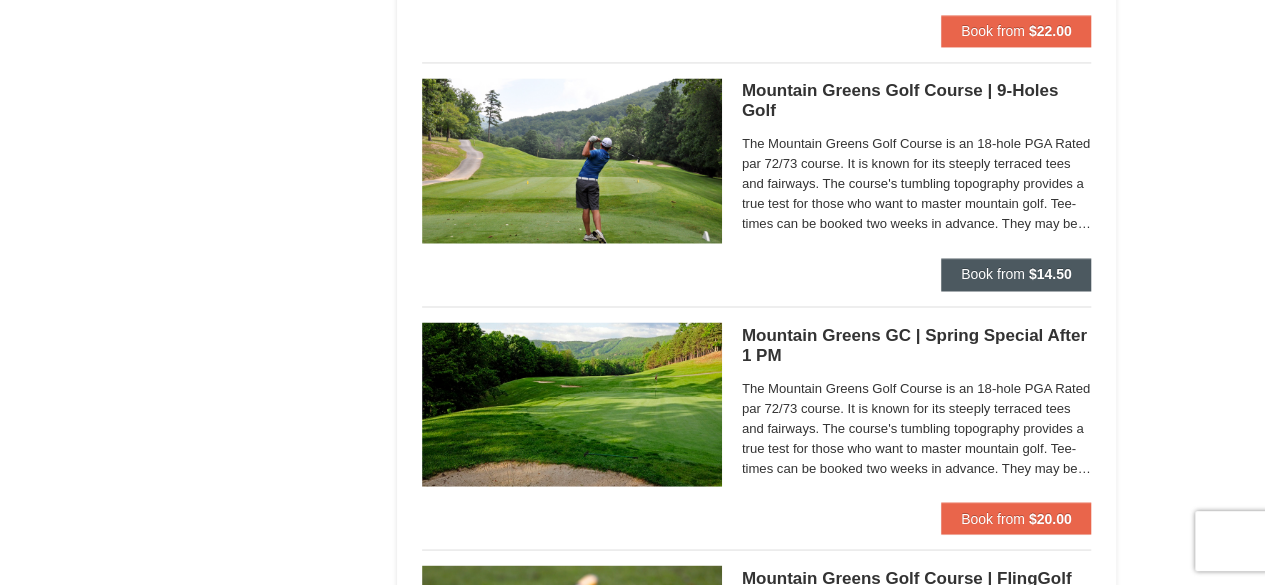 scroll, scrollTop: 1600, scrollLeft: 0, axis: vertical 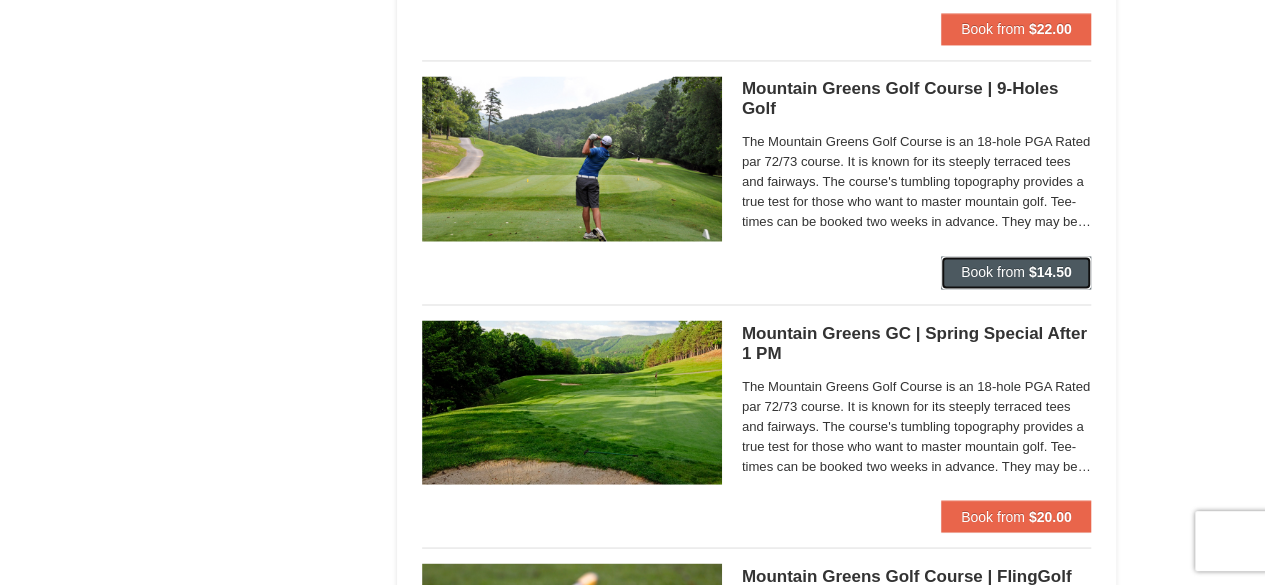 click on "Book from" at bounding box center [993, 272] 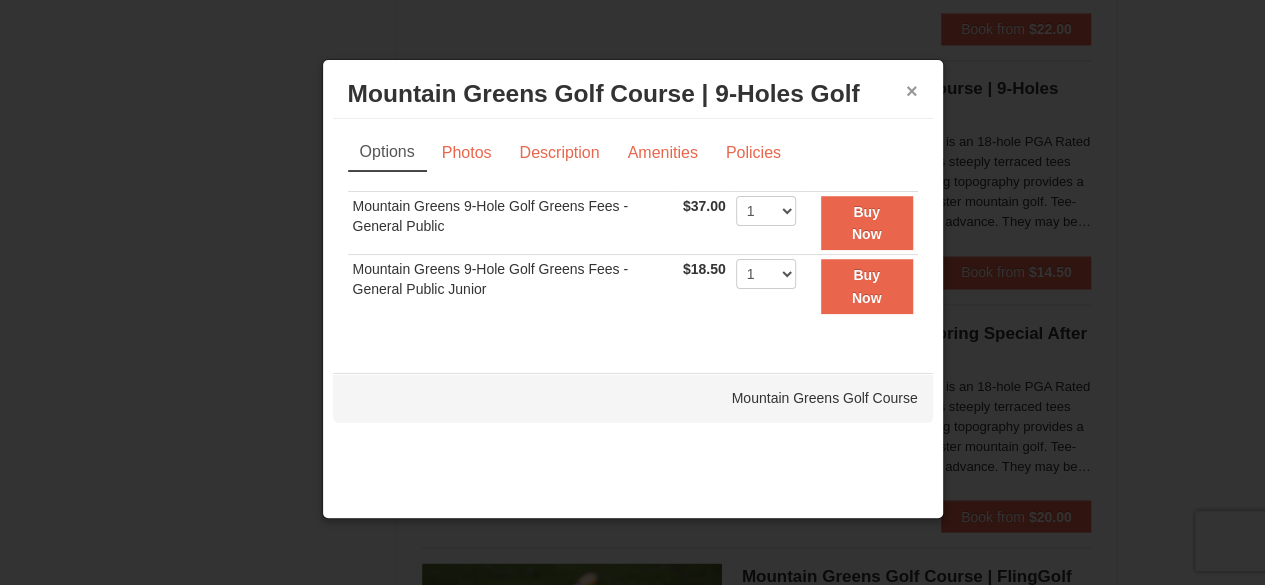 click on "×" at bounding box center [912, 91] 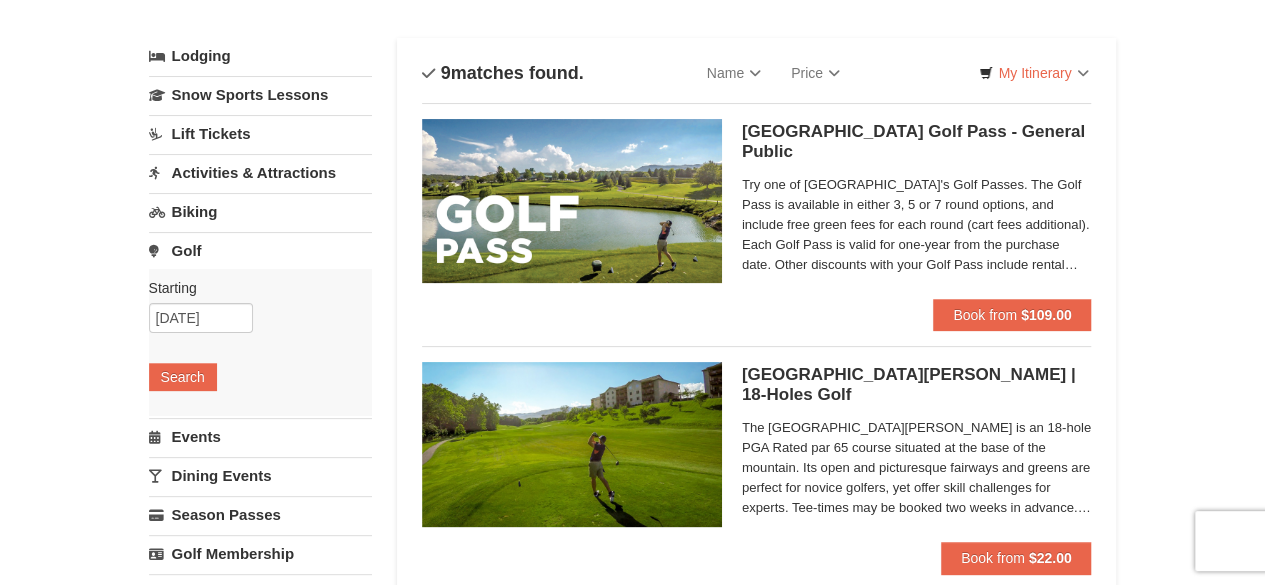 scroll, scrollTop: 0, scrollLeft: 0, axis: both 